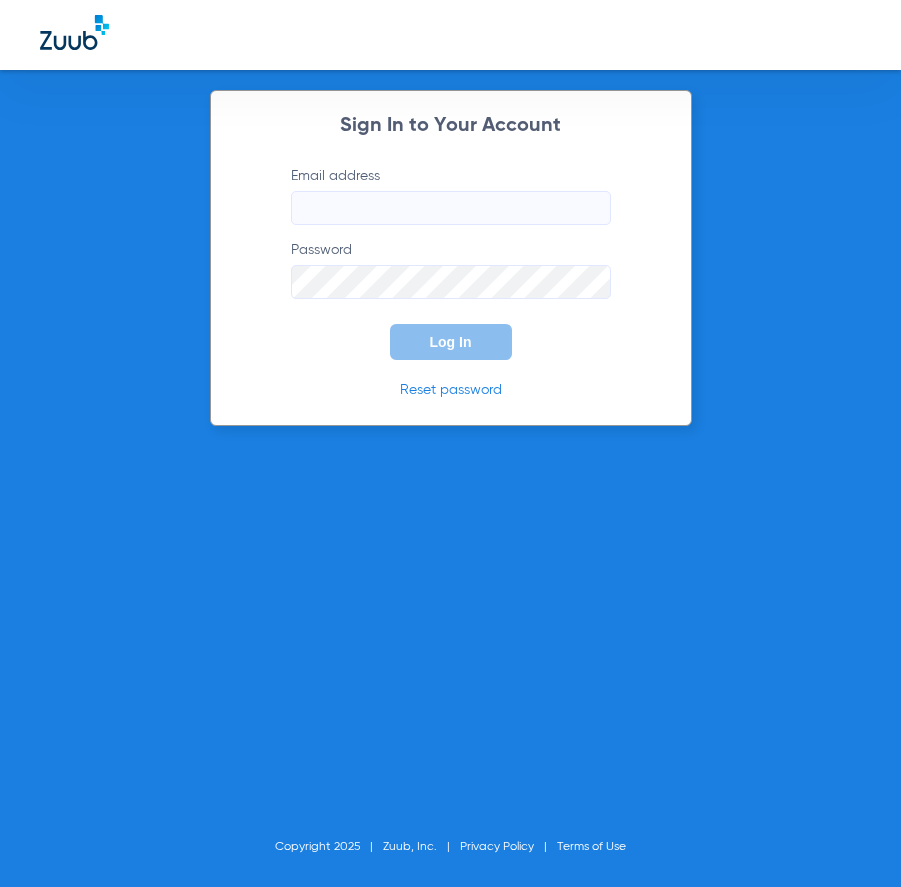 scroll, scrollTop: 0, scrollLeft: 0, axis: both 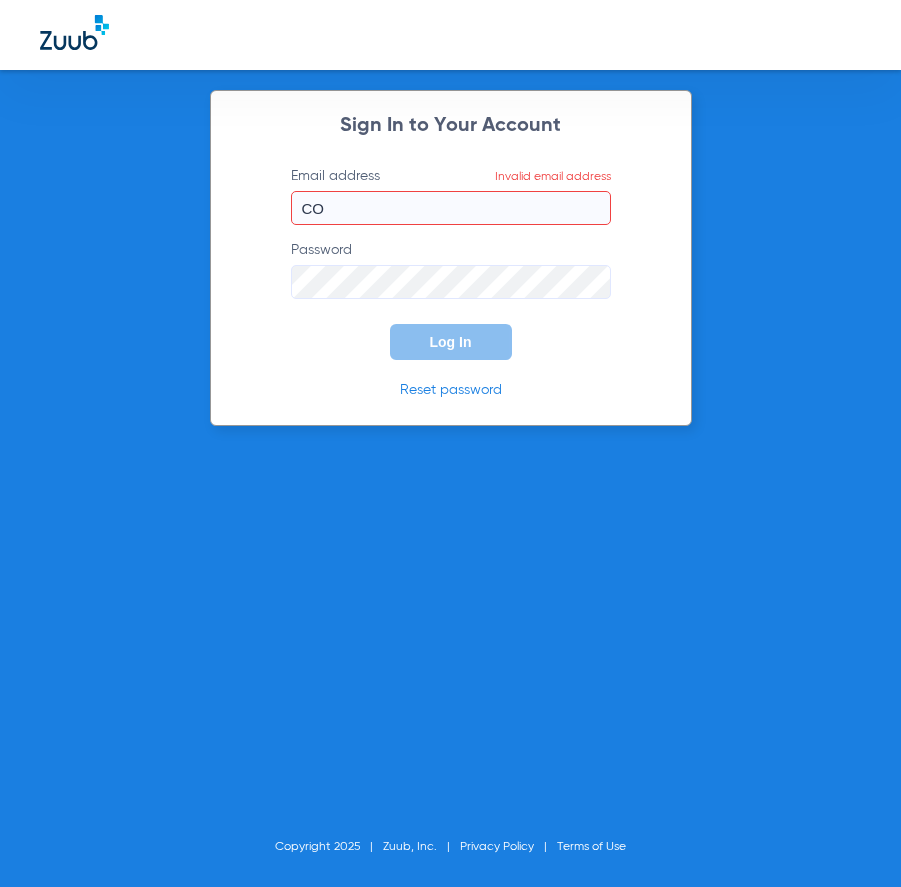type on "C" 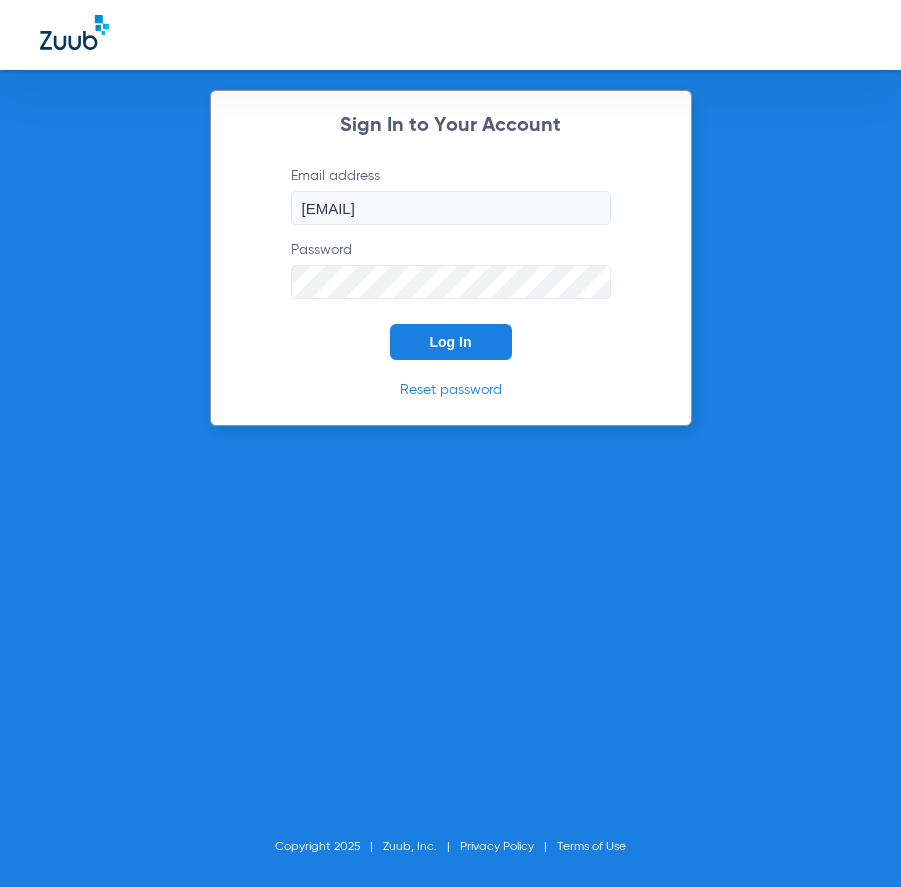 click on "Log In" 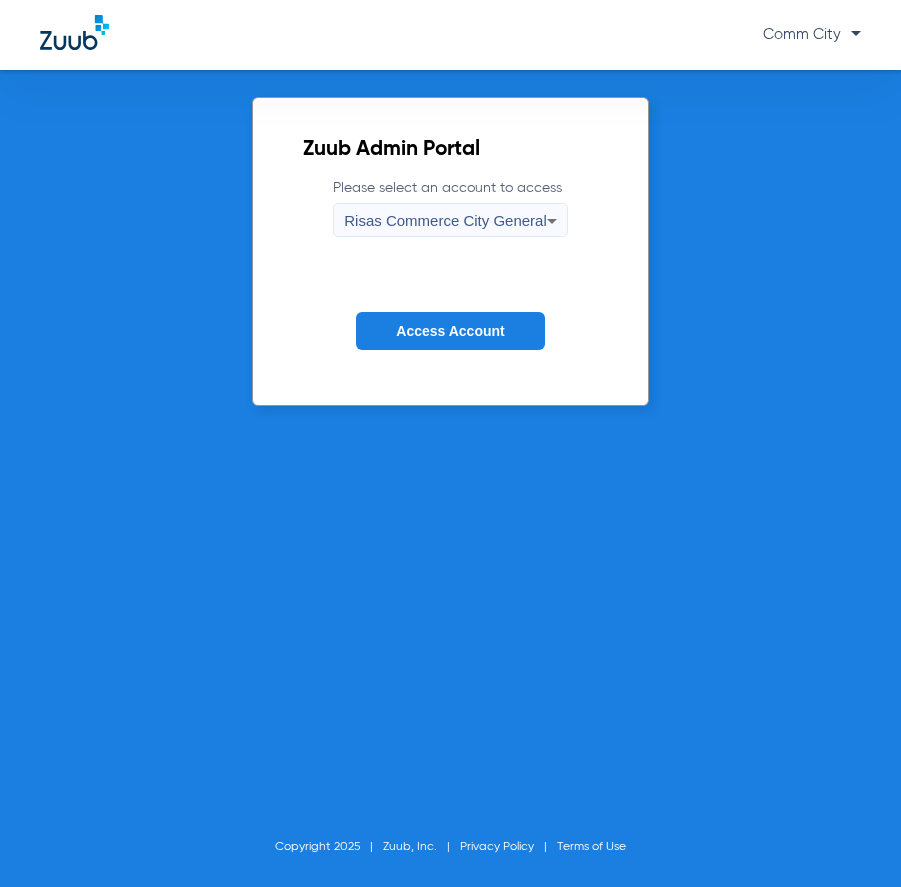 click on "Risas Commerce City General" at bounding box center [445, 220] 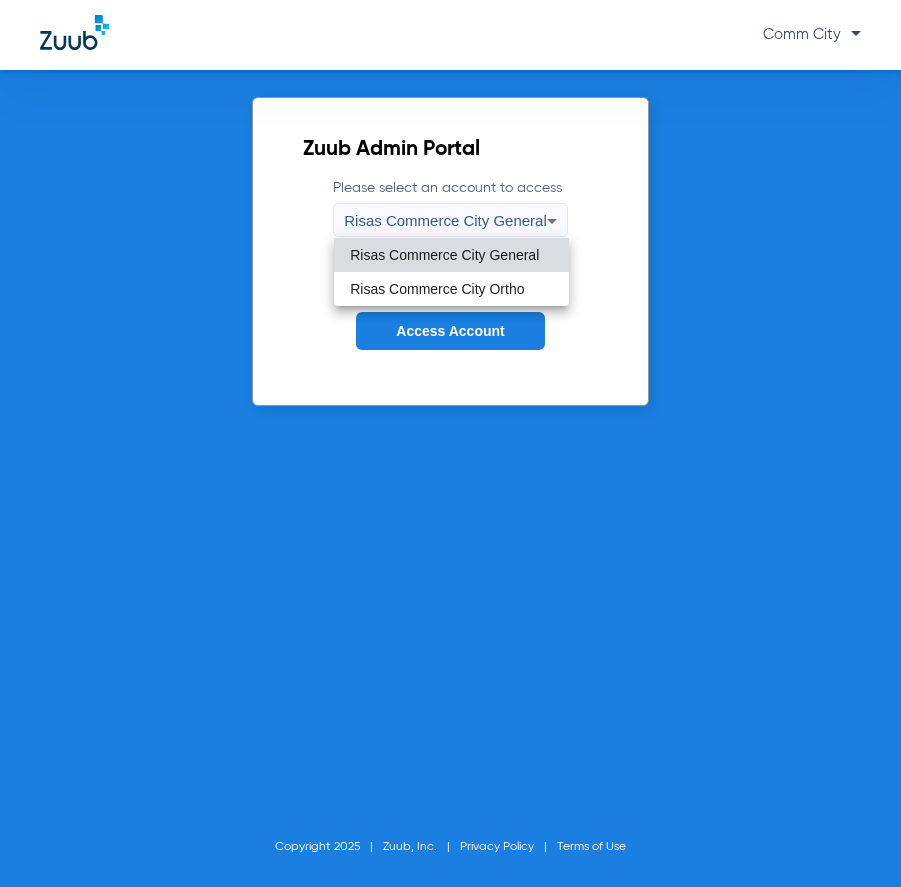 click on "Risas Commerce City General" at bounding box center (444, 255) 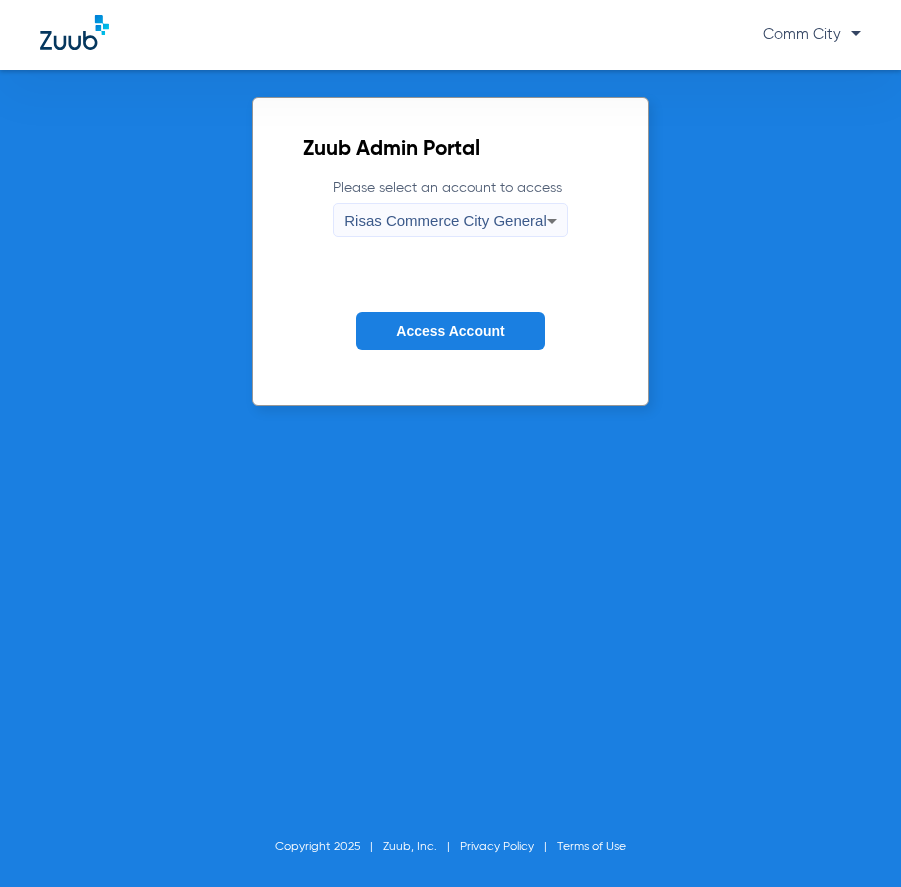click on "Access Account" 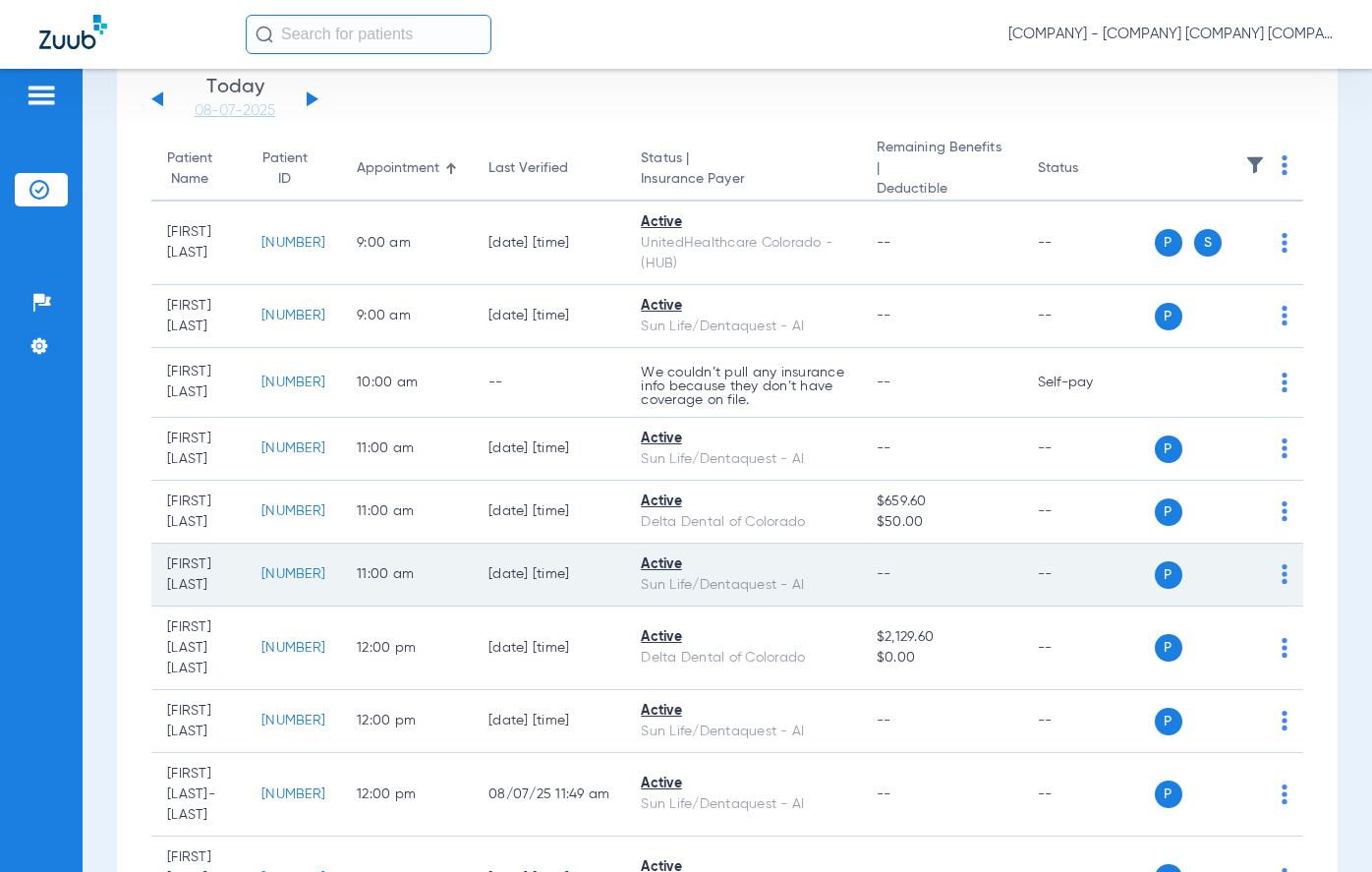 scroll, scrollTop: 197, scrollLeft: 0, axis: vertical 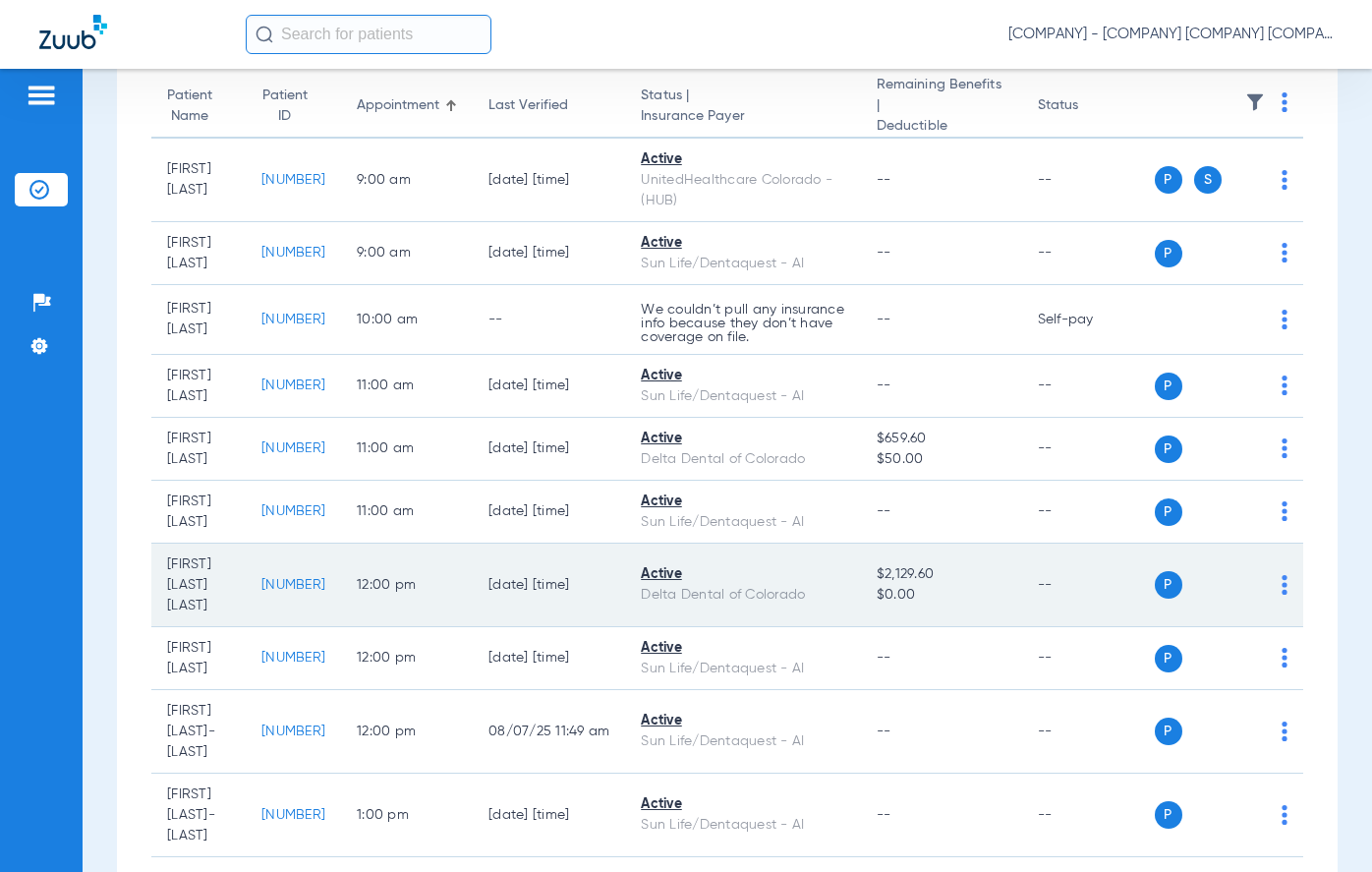 click on "P S" 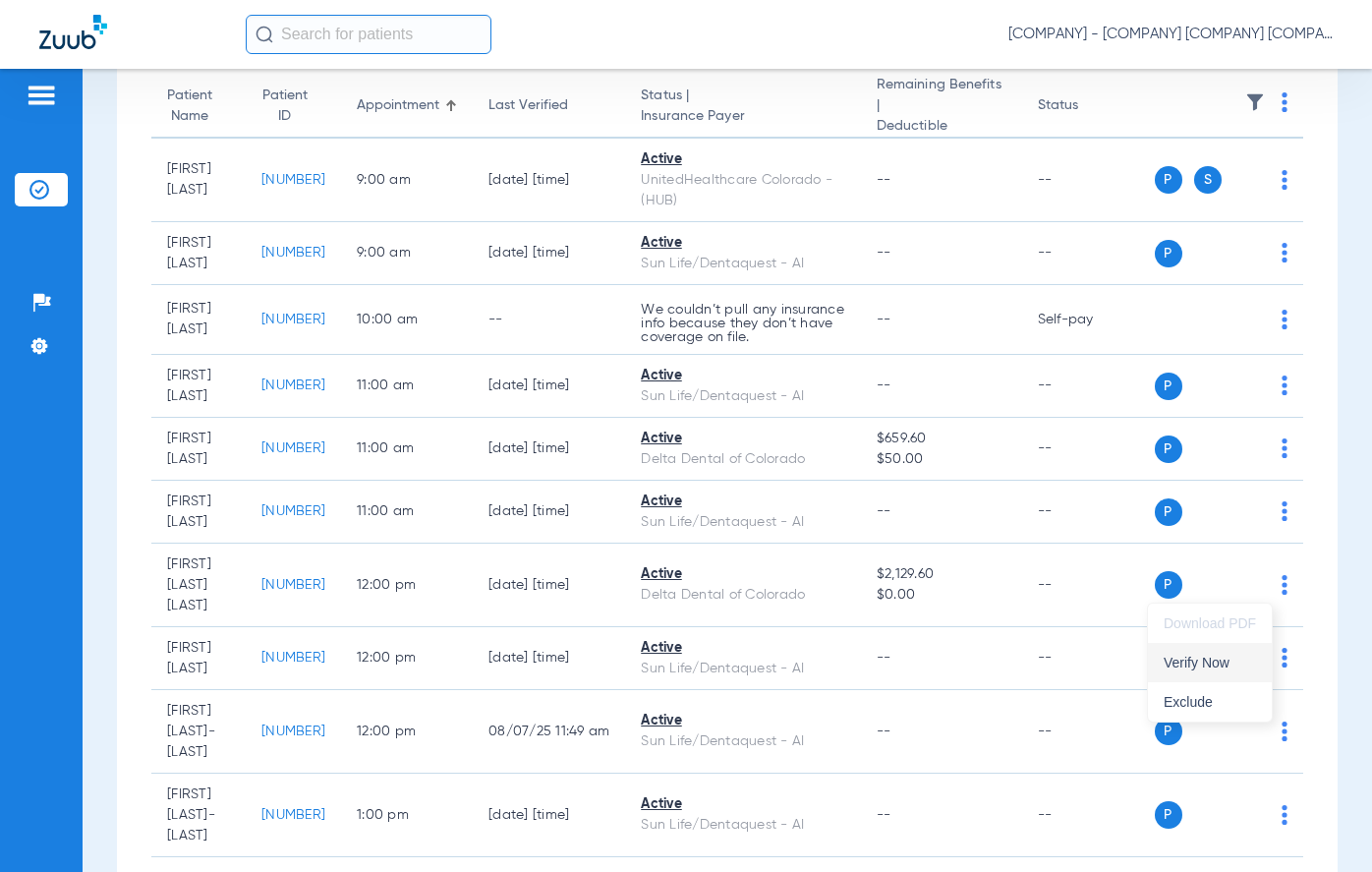 click on "Verify Now" at bounding box center [1210, 663] 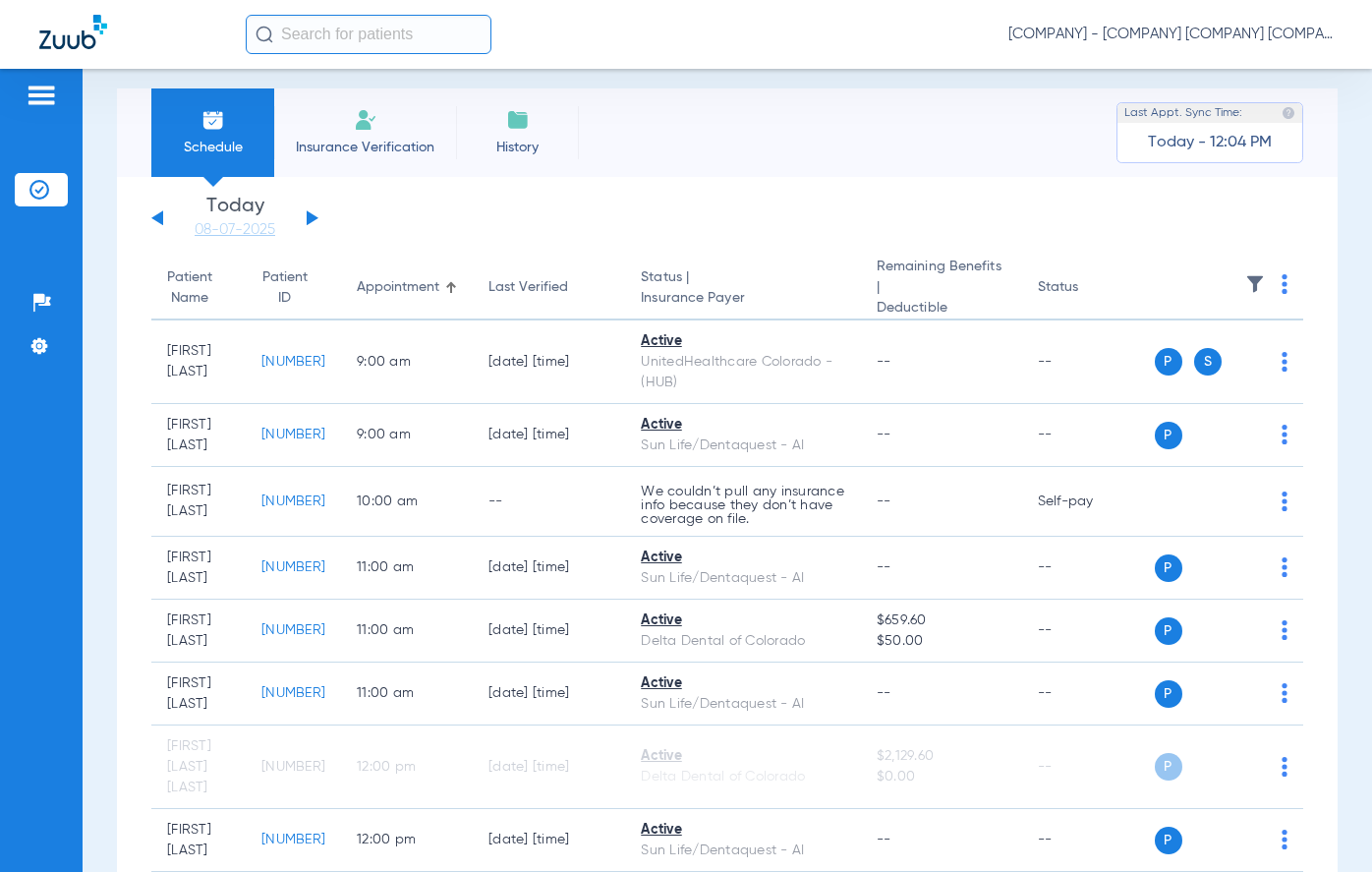 scroll, scrollTop: 0, scrollLeft: 0, axis: both 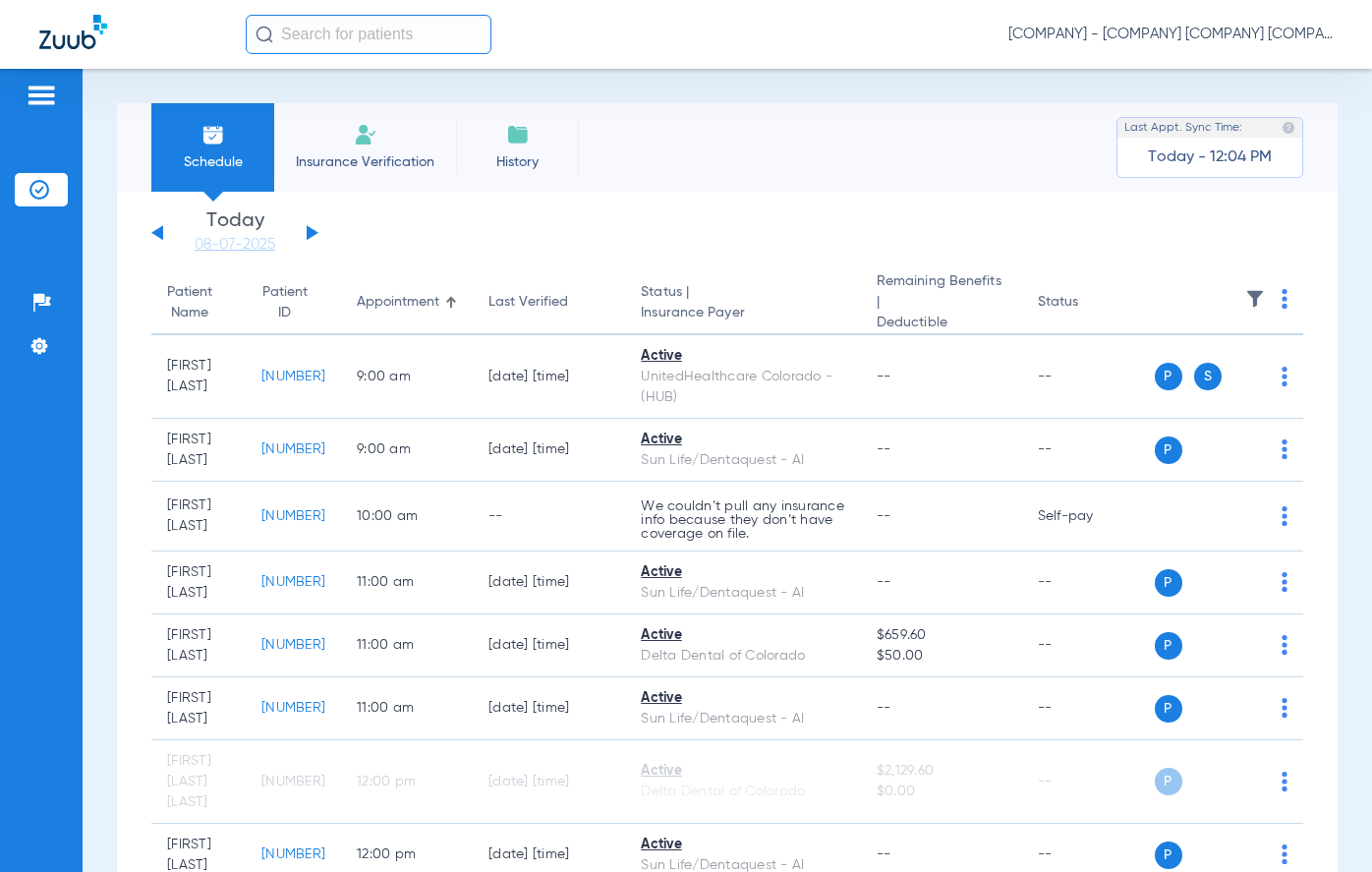 click on "Insurance Verification" 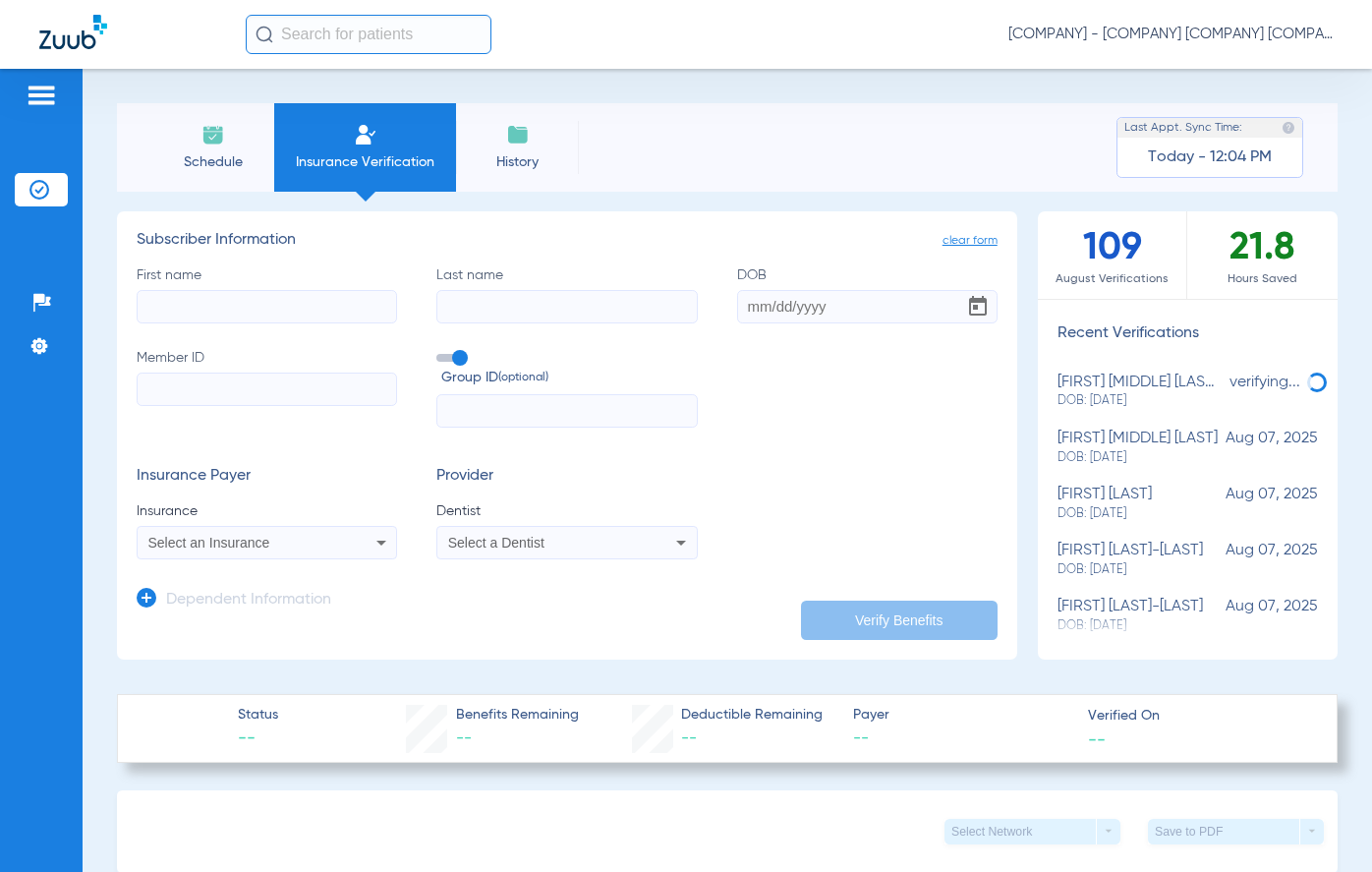 click on "First name" 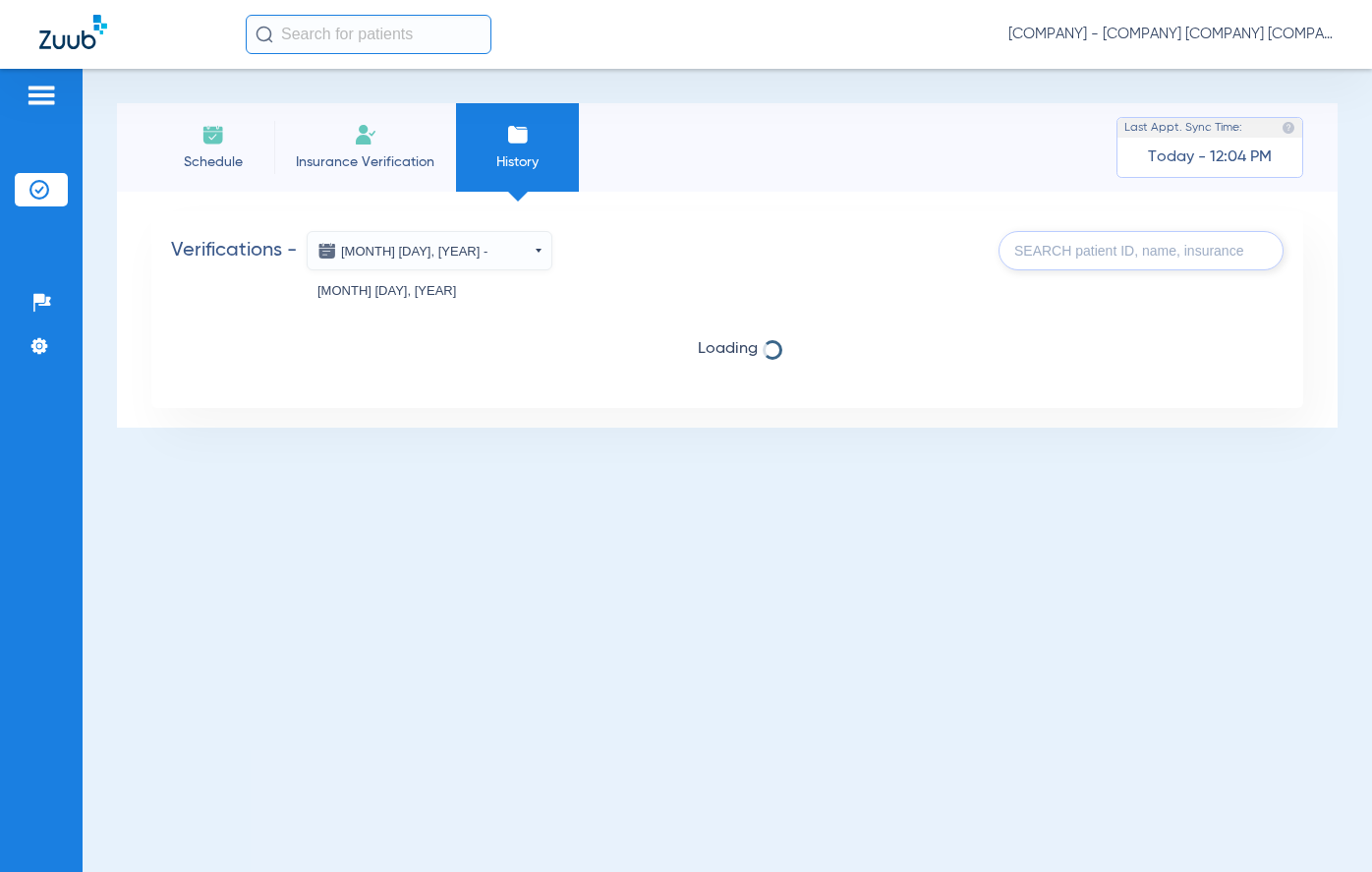 click on "Schedule" 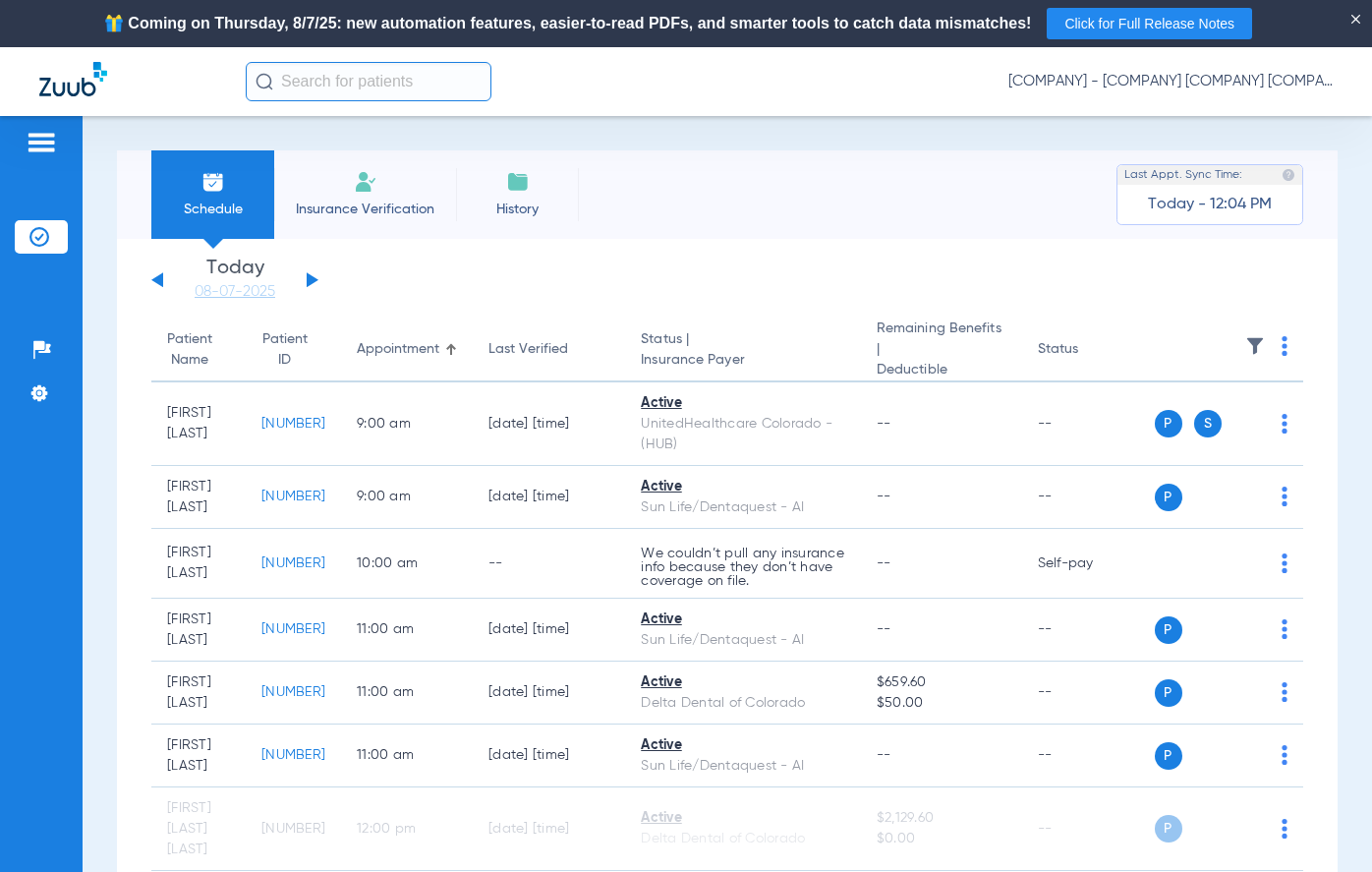 click 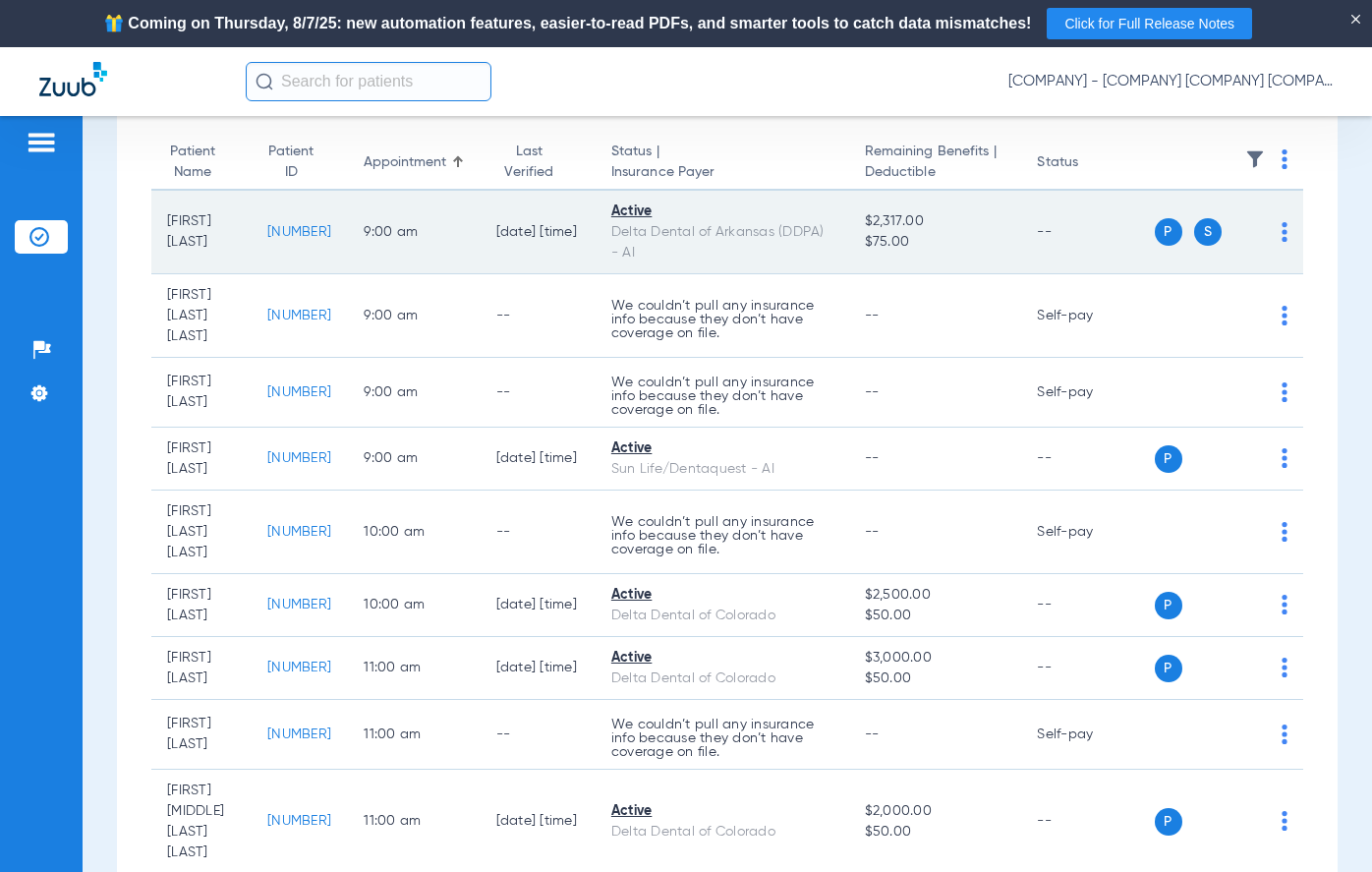 scroll, scrollTop: 197, scrollLeft: 0, axis: vertical 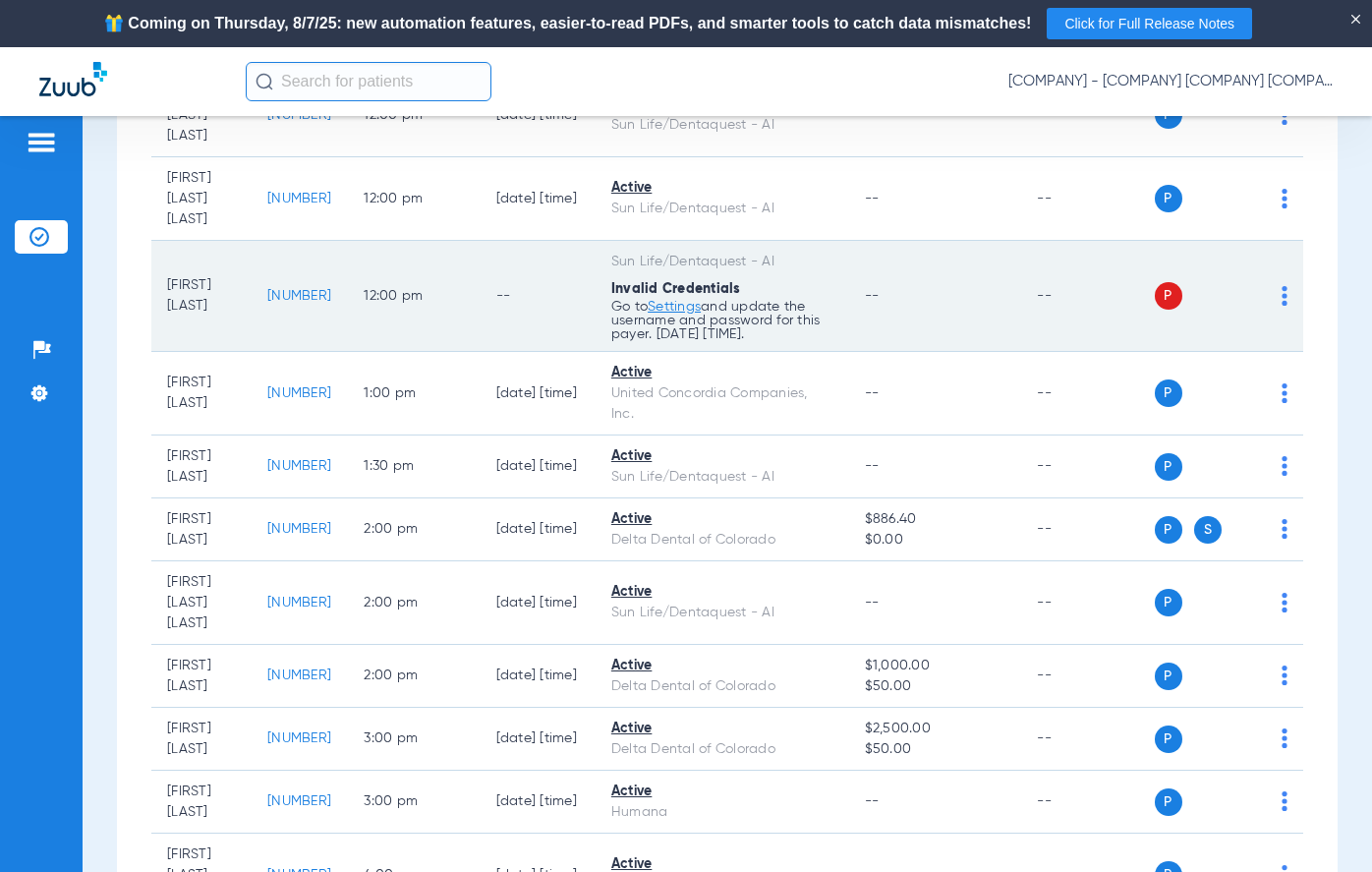 click on "Settings" at bounding box center [674, 307] 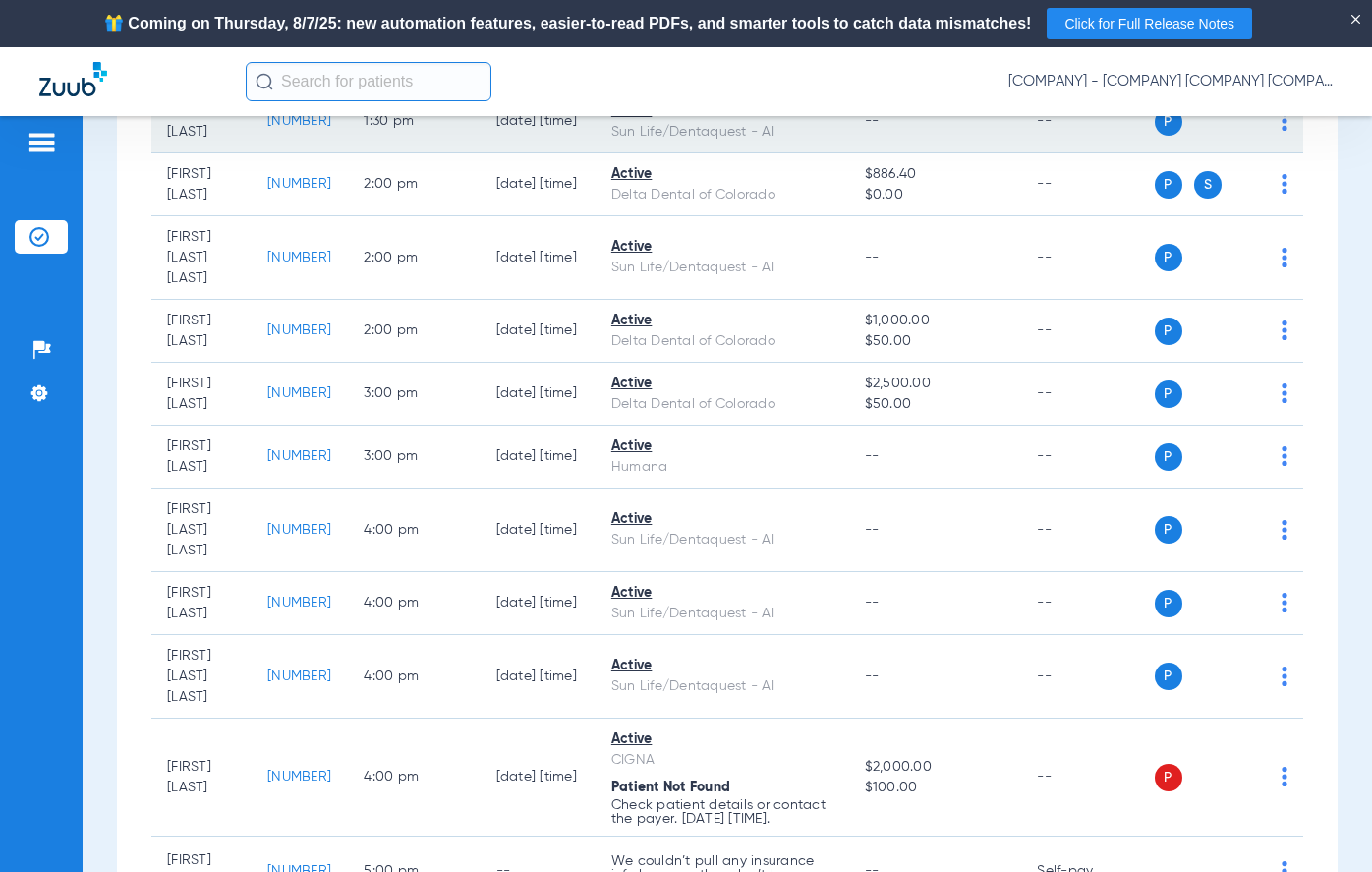 scroll, scrollTop: 1230, scrollLeft: 0, axis: vertical 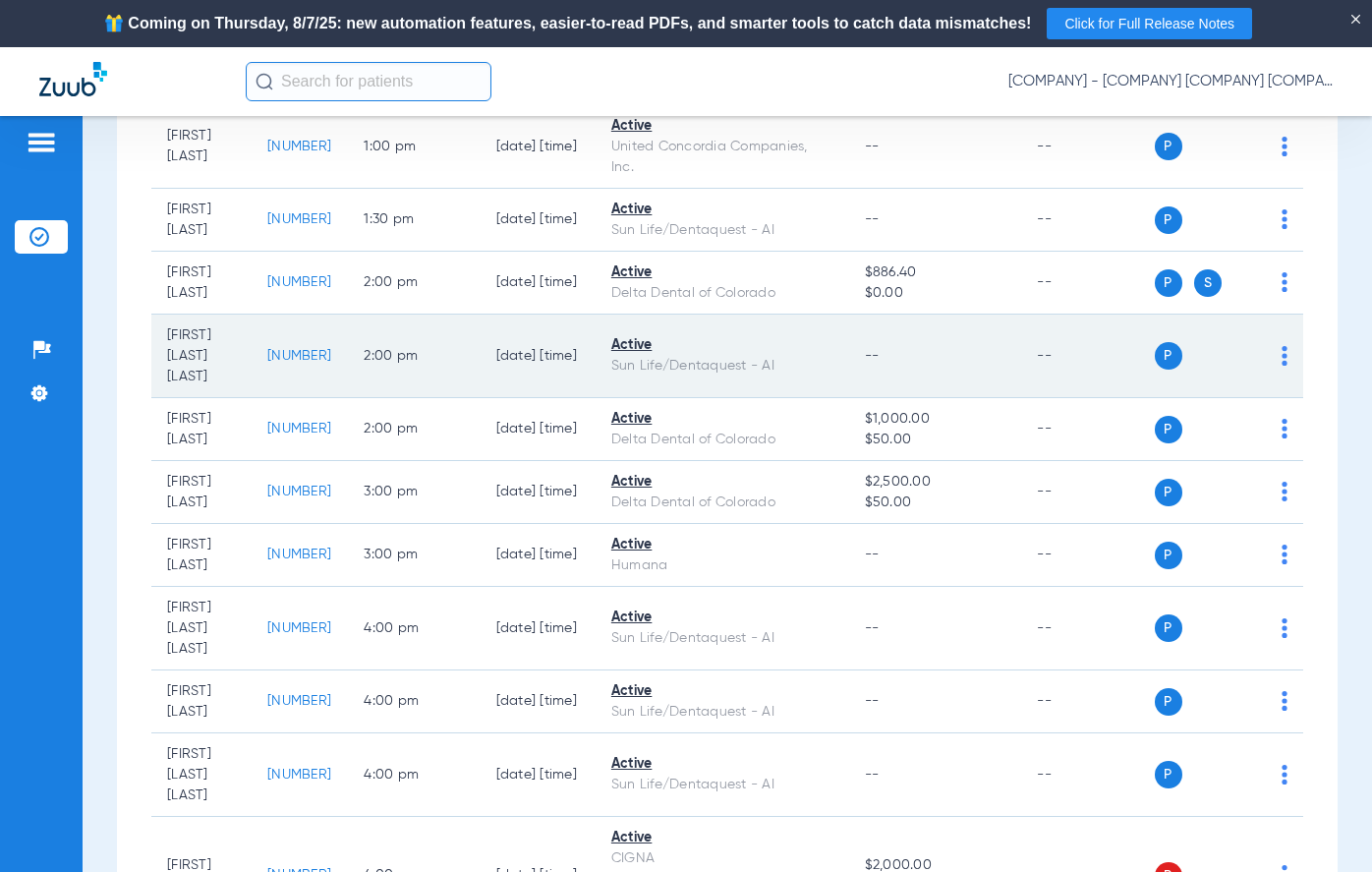 click on "Active" 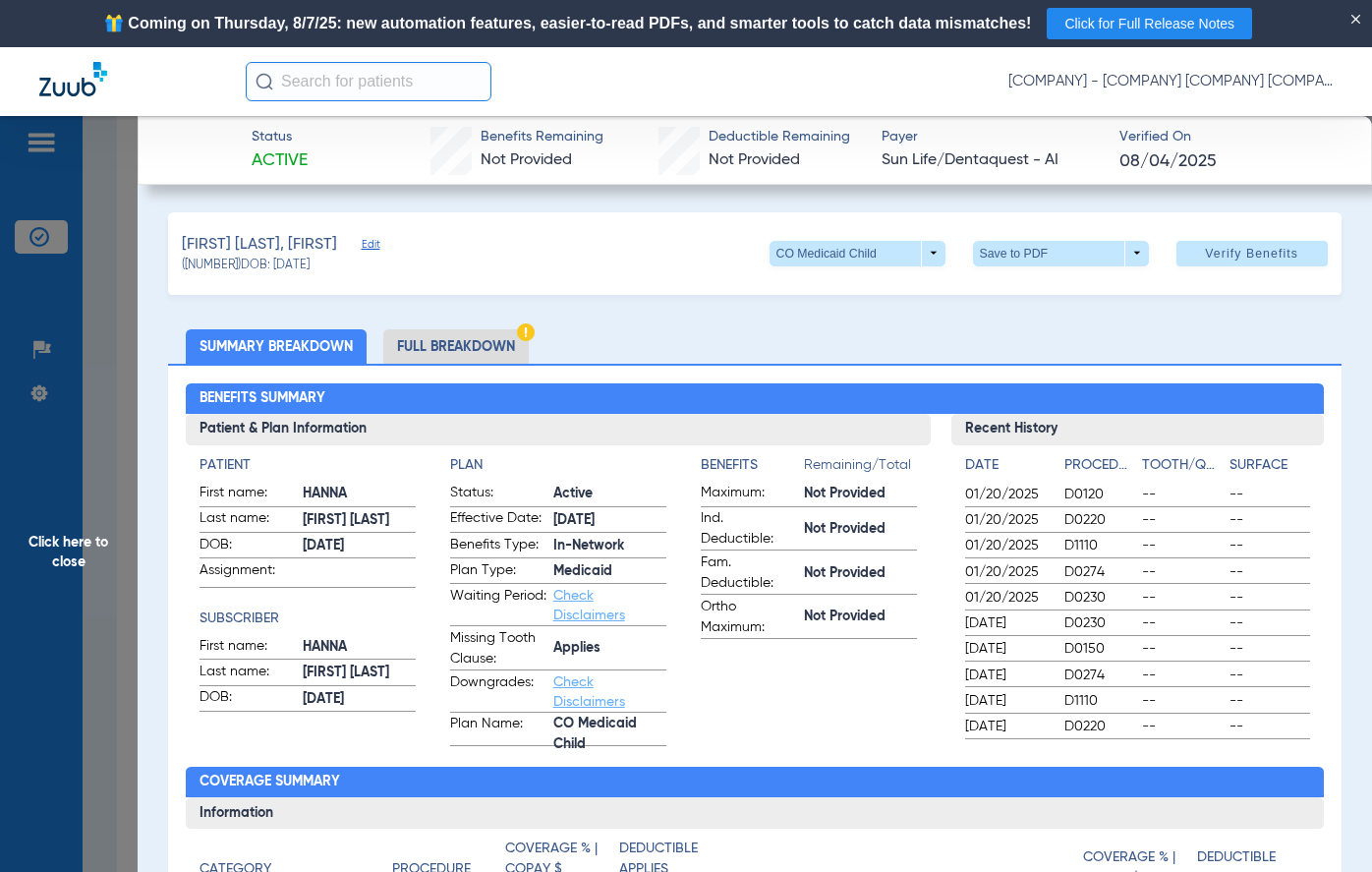 click on "Full Breakdown" 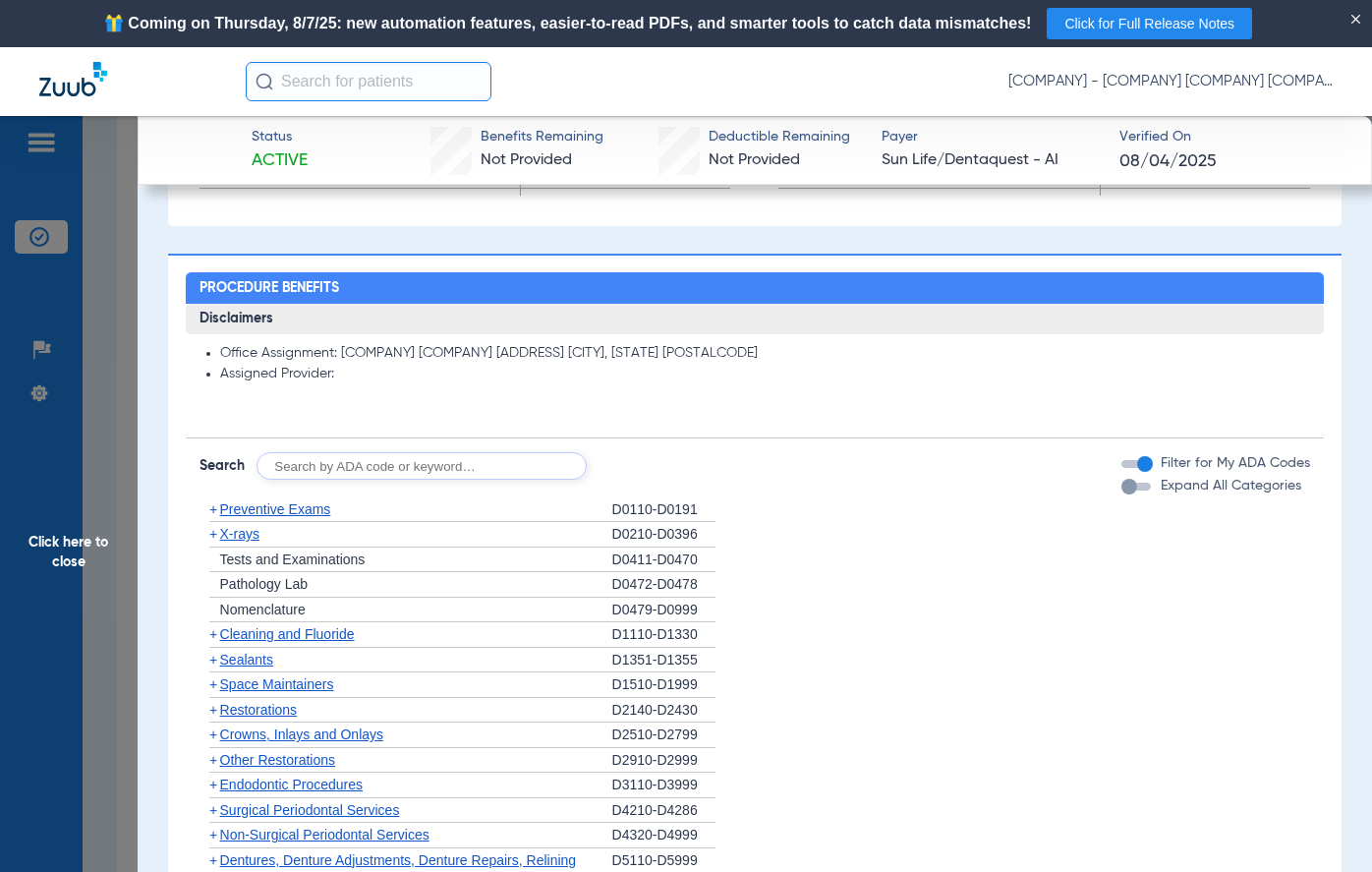 scroll, scrollTop: 1278, scrollLeft: 0, axis: vertical 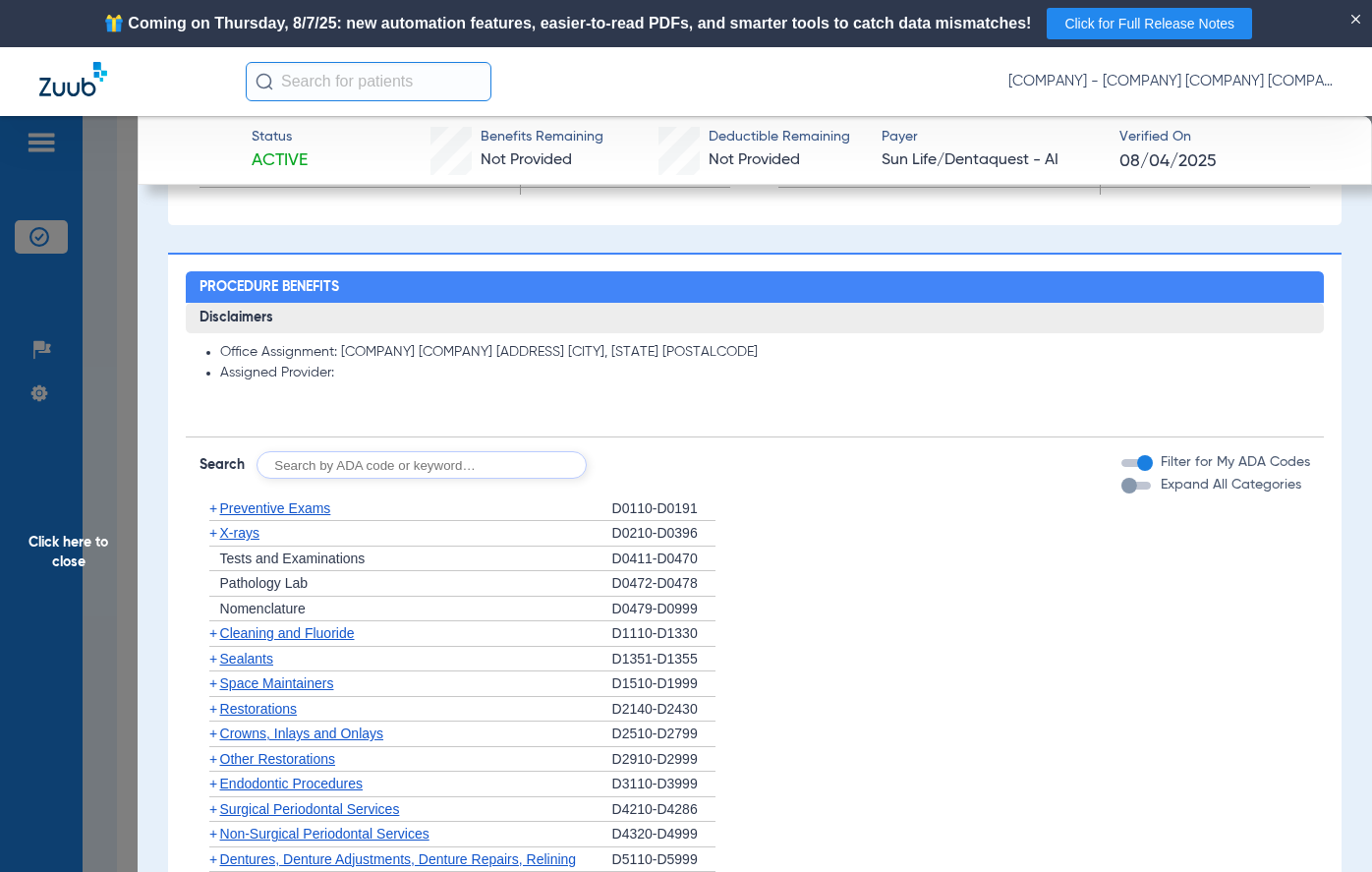 click on "Cleaning and Fluoride" 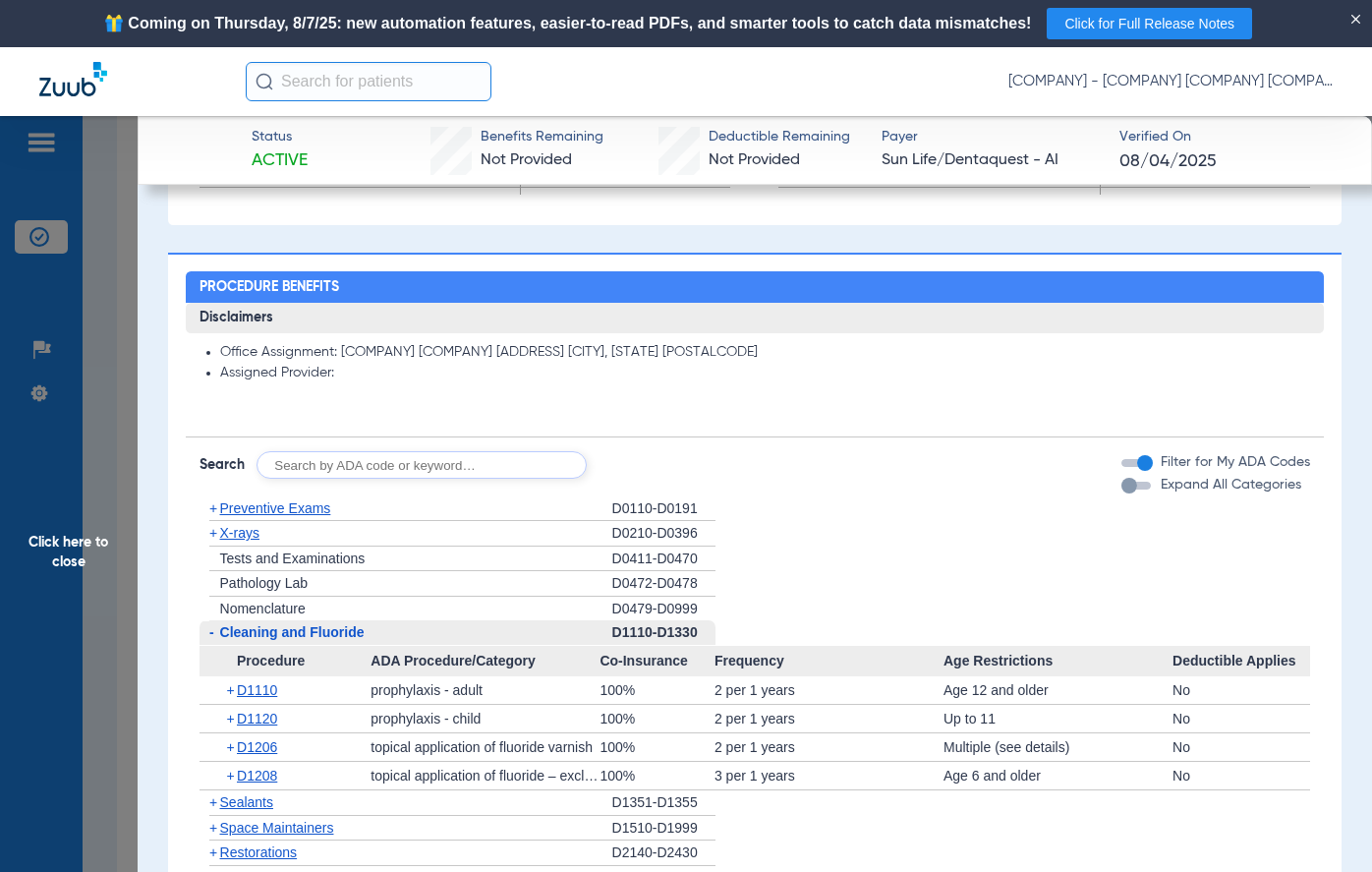 click on "Cleaning and Fluoride" 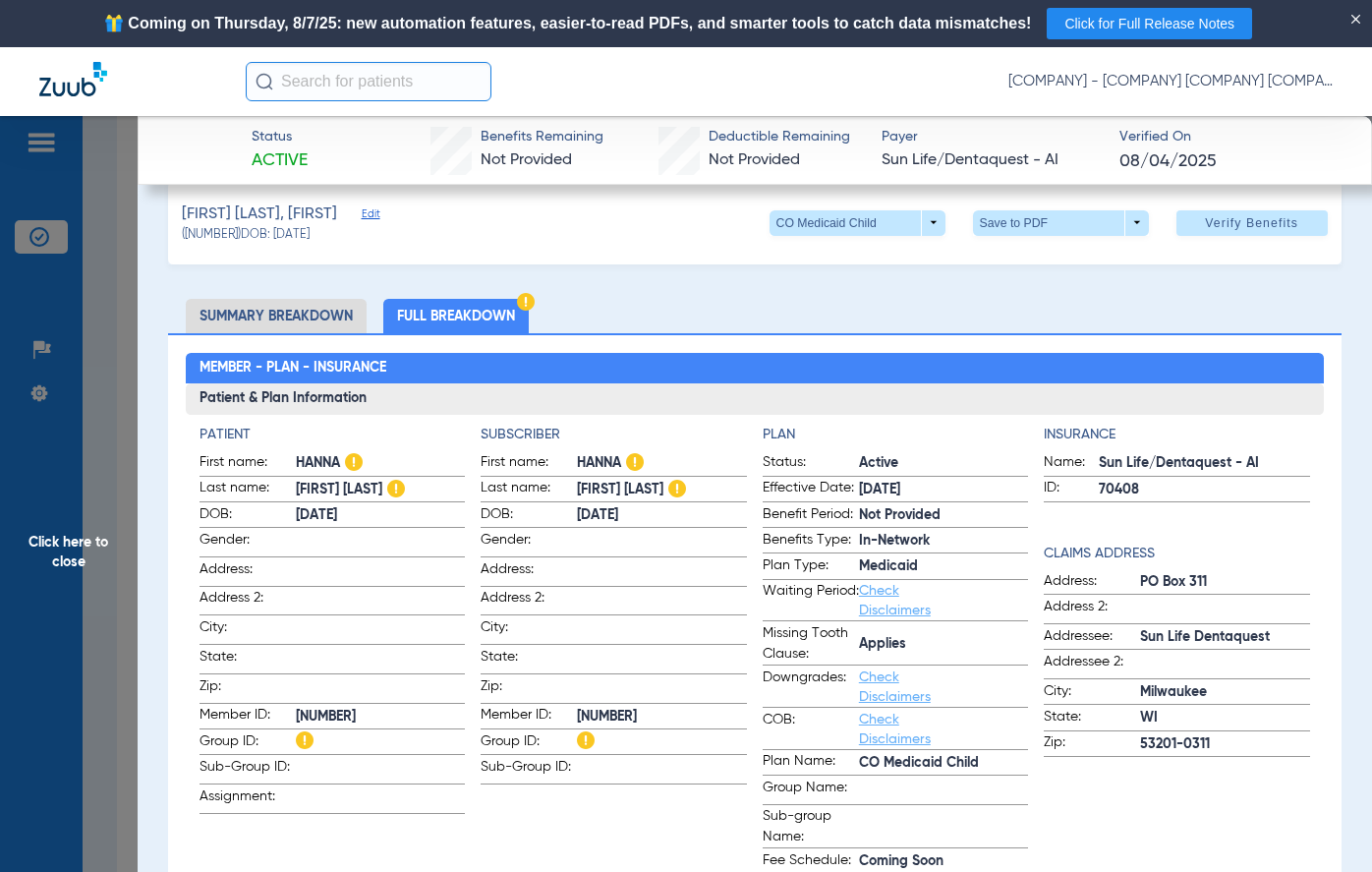 scroll, scrollTop: 0, scrollLeft: 0, axis: both 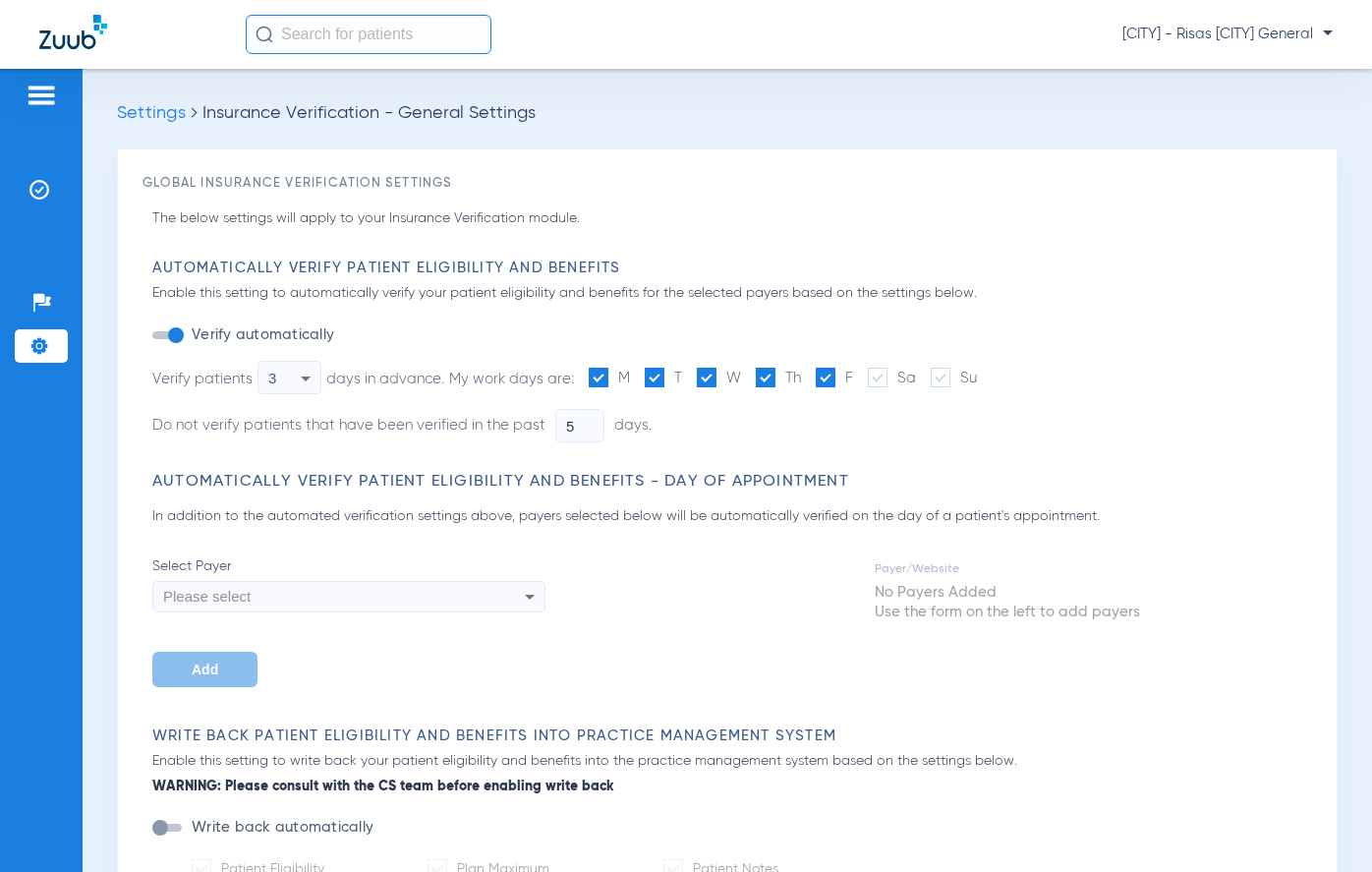 click 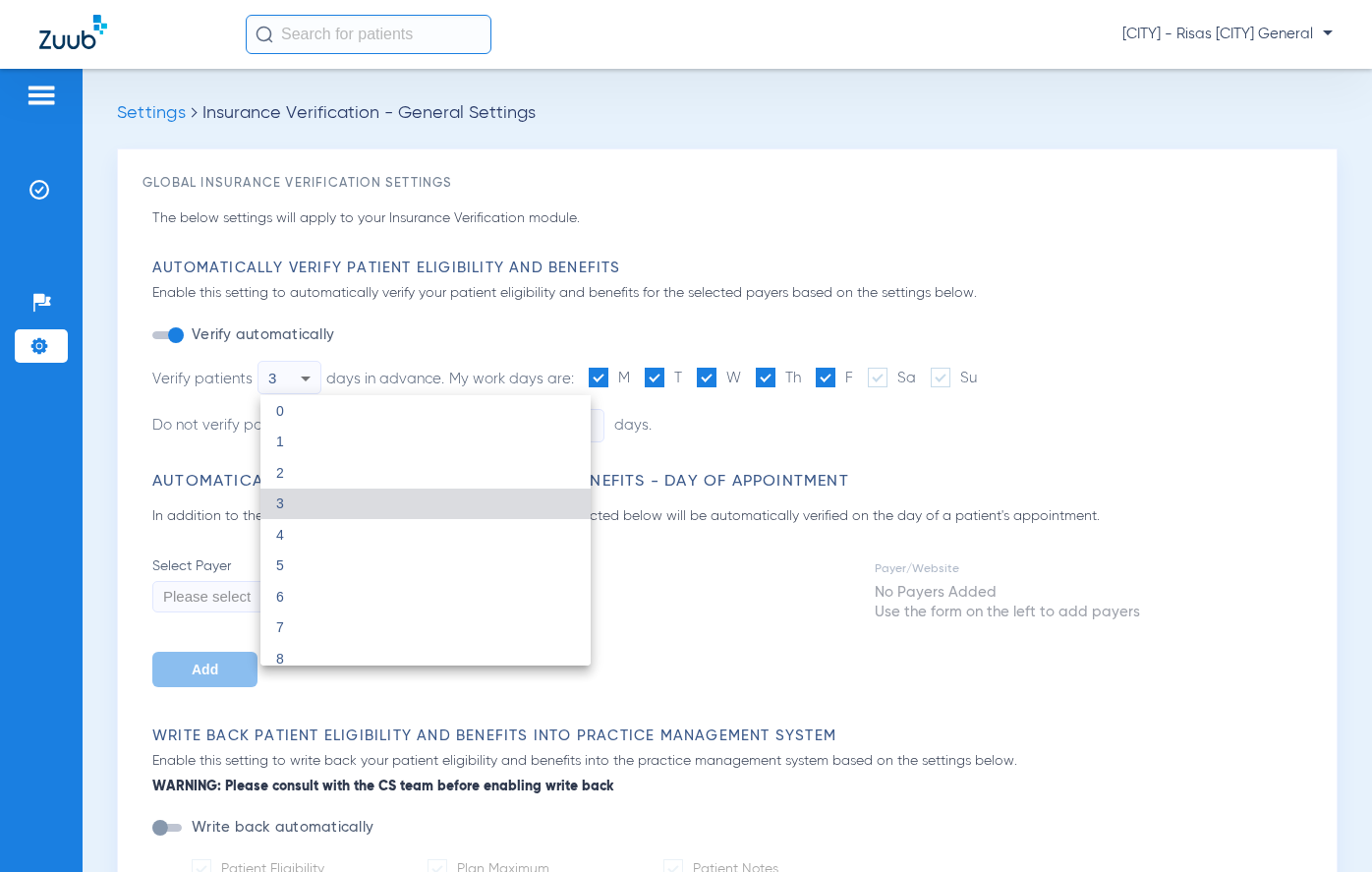 click at bounding box center [686, 436] 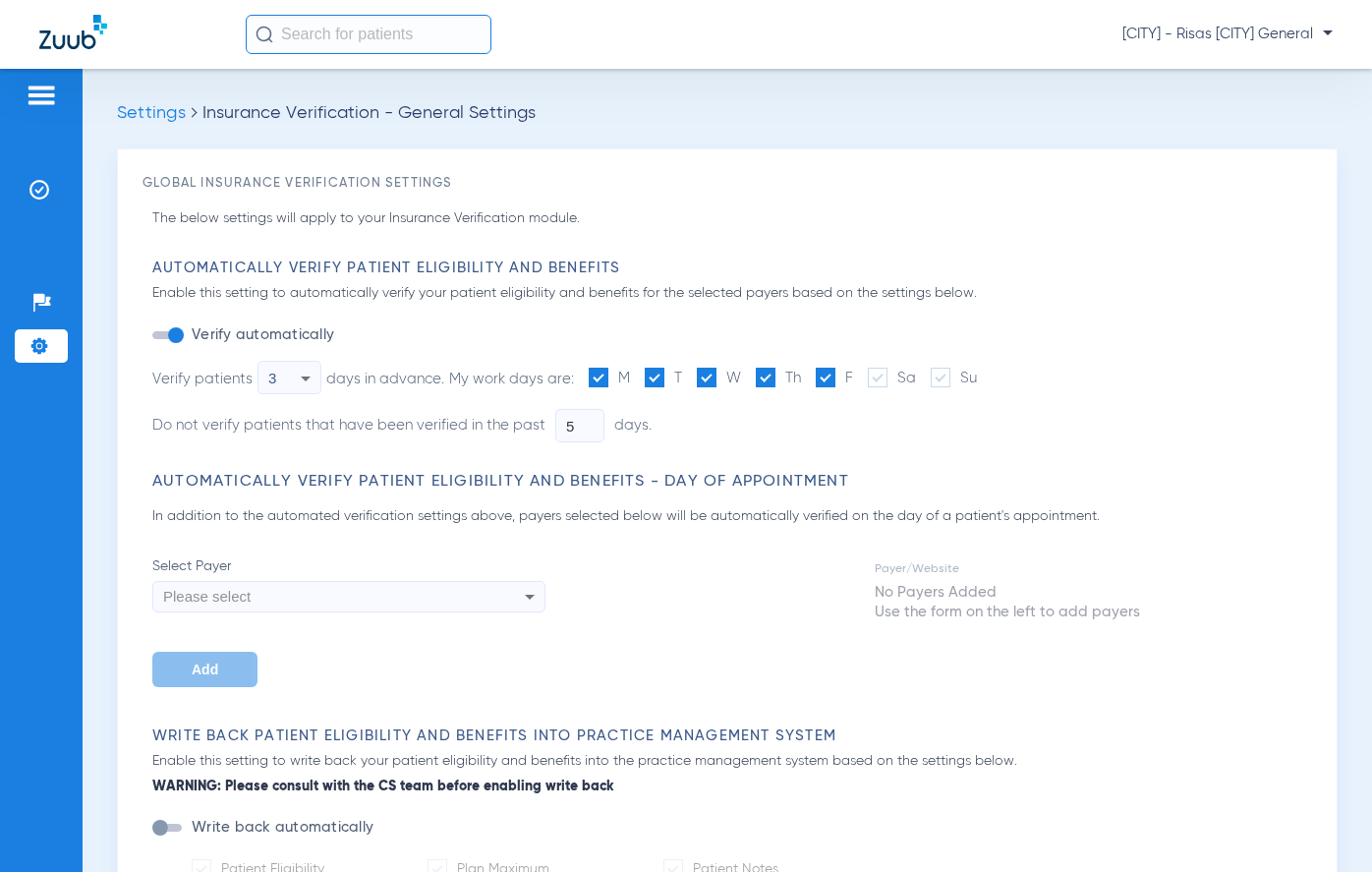 click 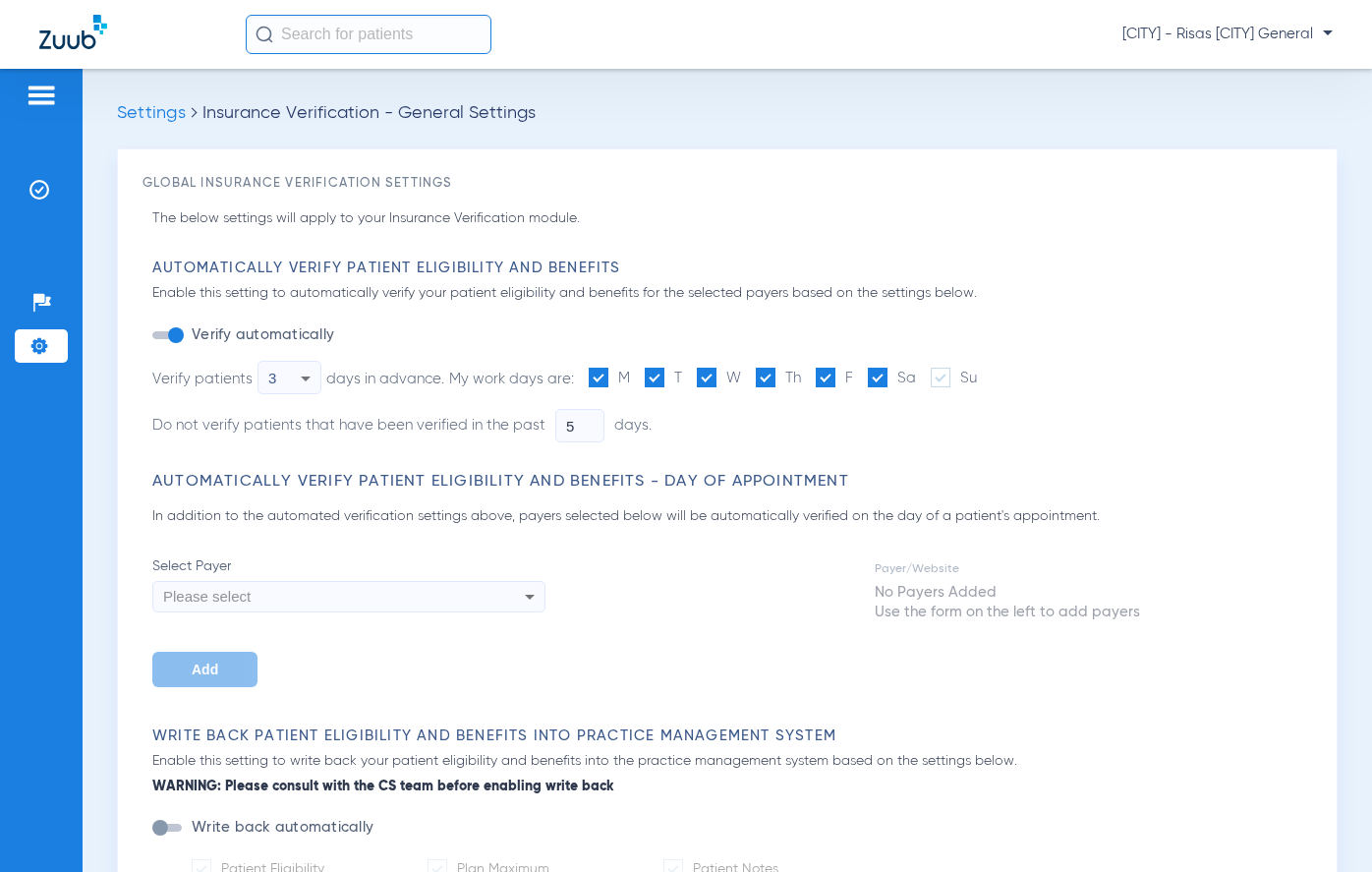 click on "5" 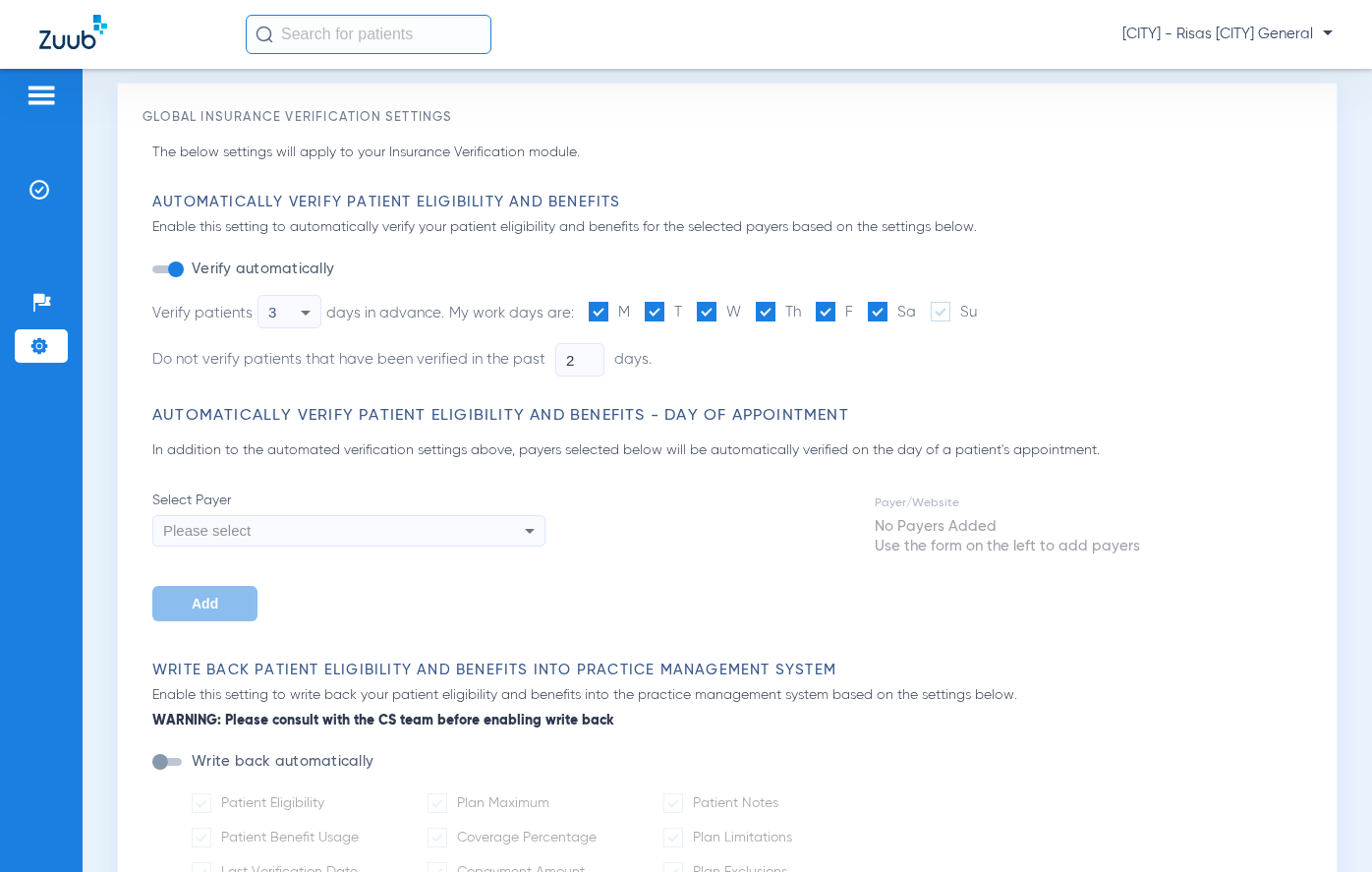 scroll, scrollTop: 98, scrollLeft: 0, axis: vertical 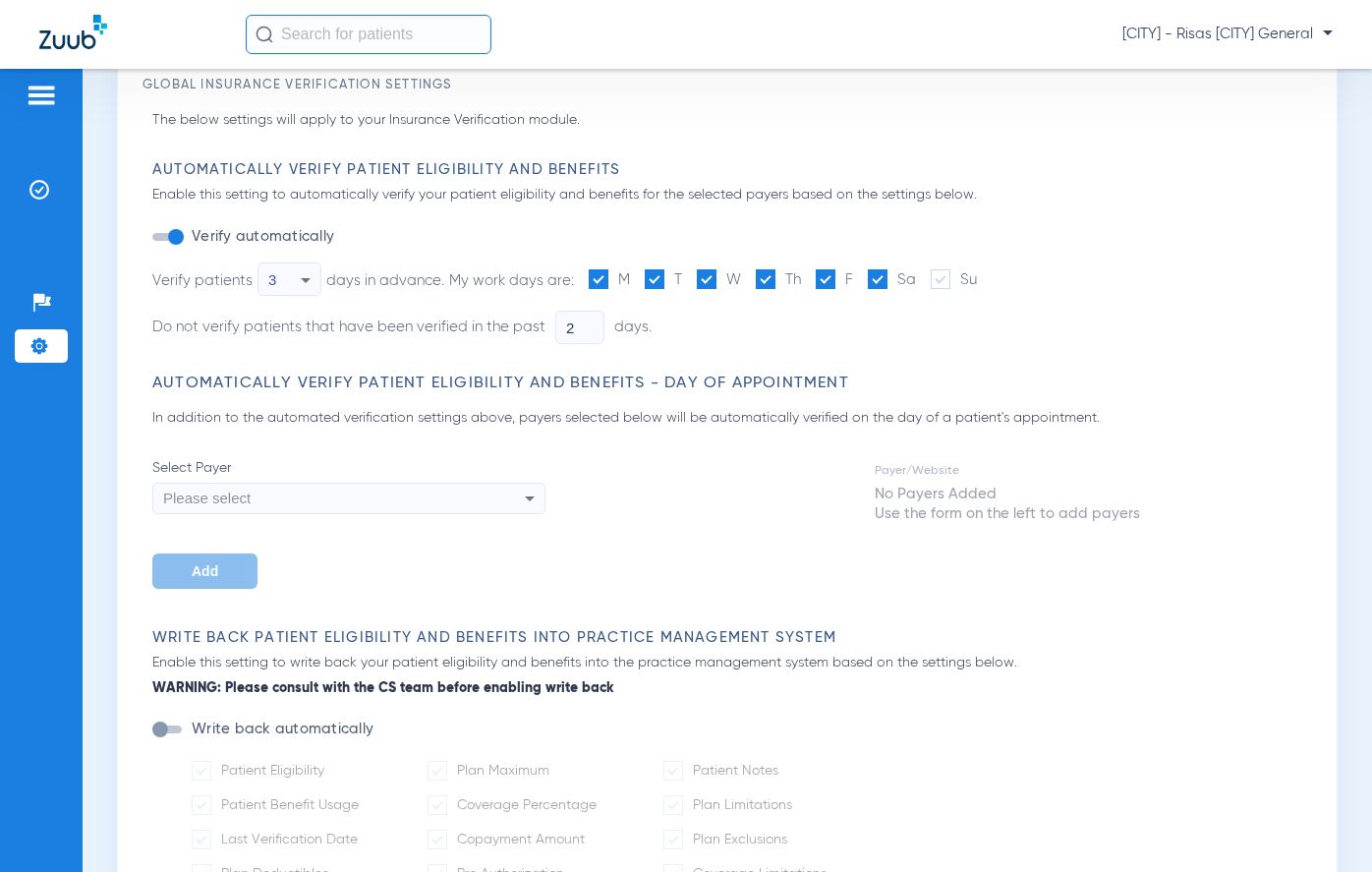 type on "2" 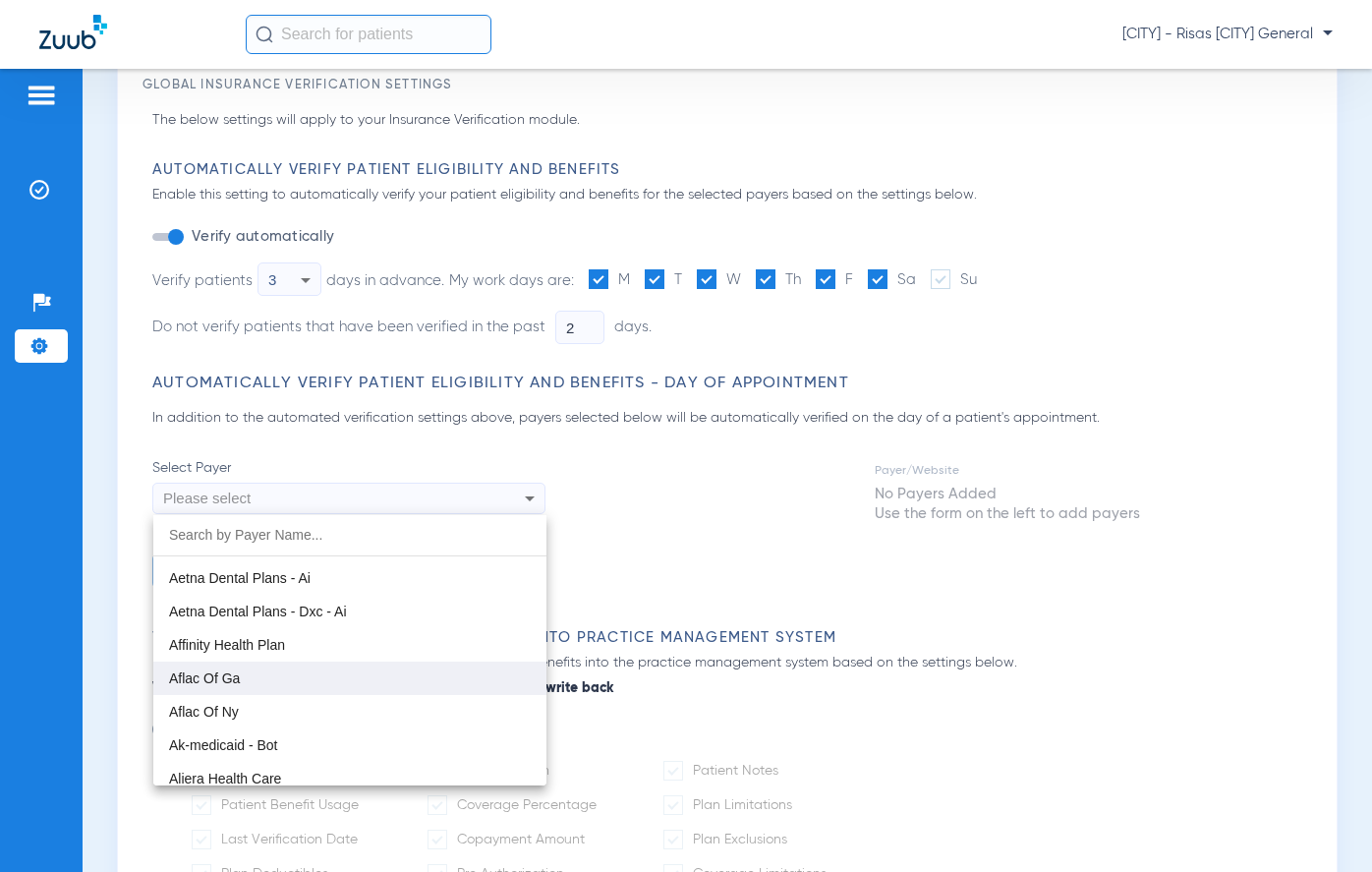 scroll, scrollTop: 295, scrollLeft: 0, axis: vertical 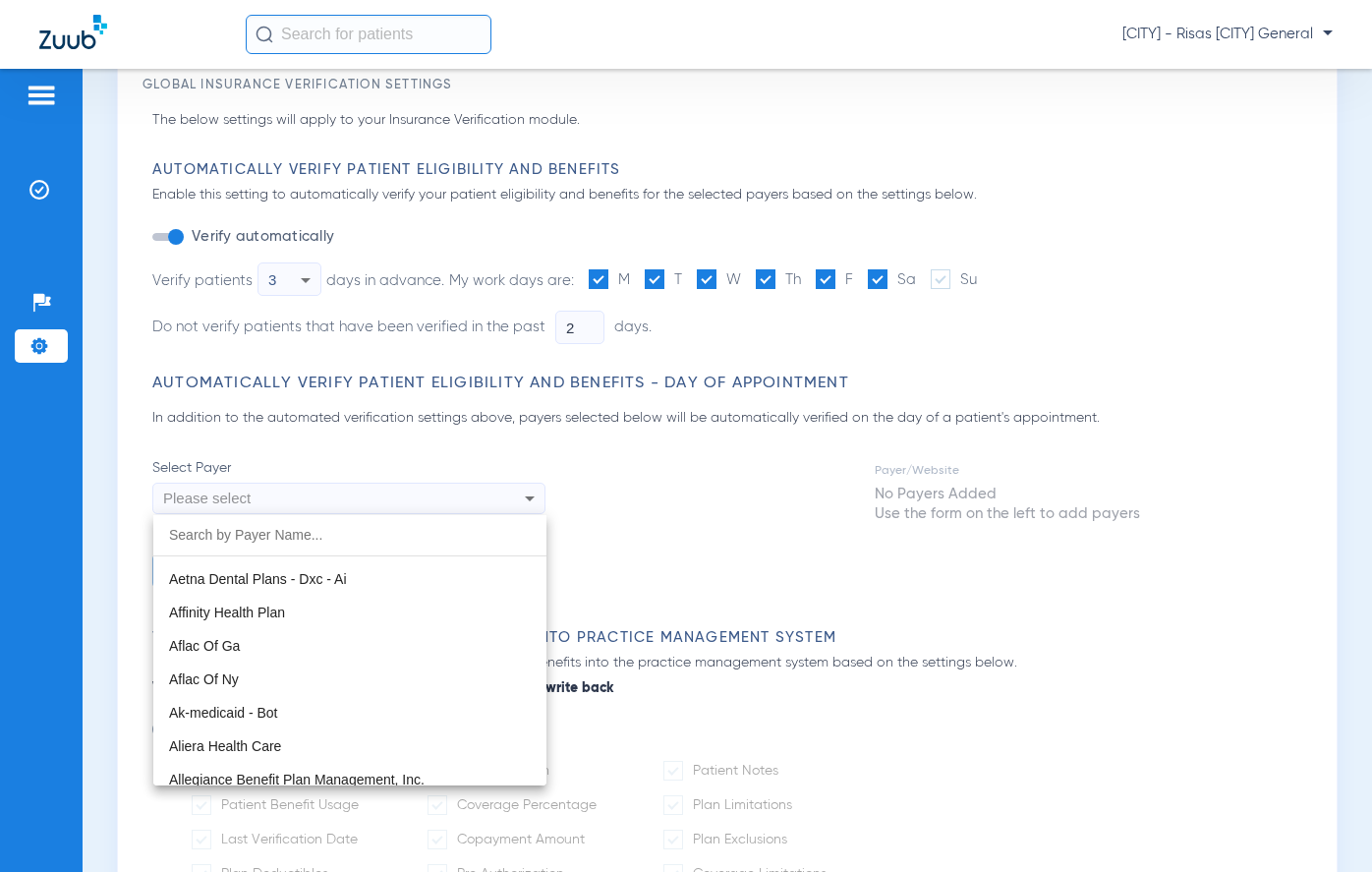 click at bounding box center (686, 436) 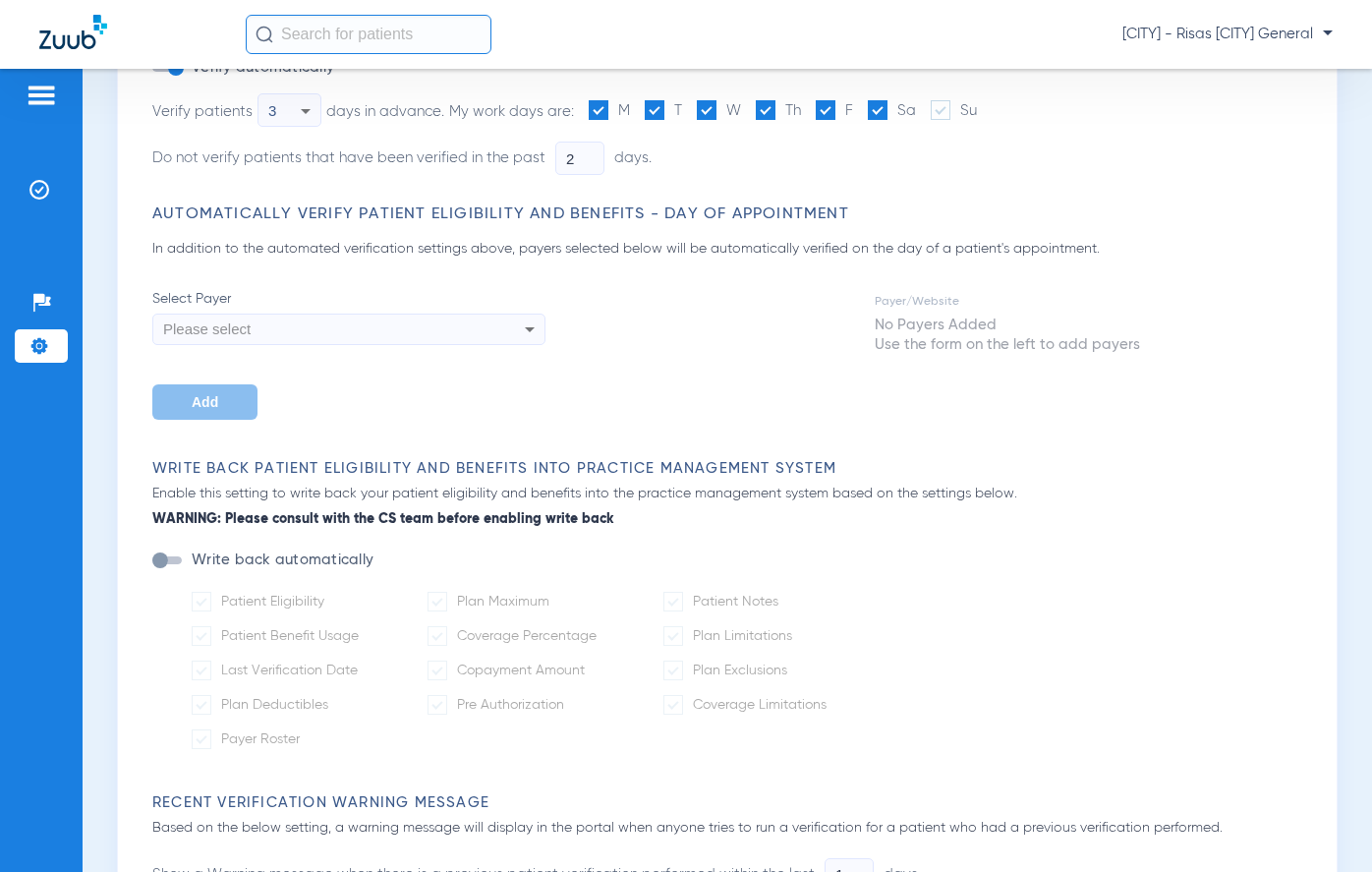 scroll, scrollTop: 295, scrollLeft: 0, axis: vertical 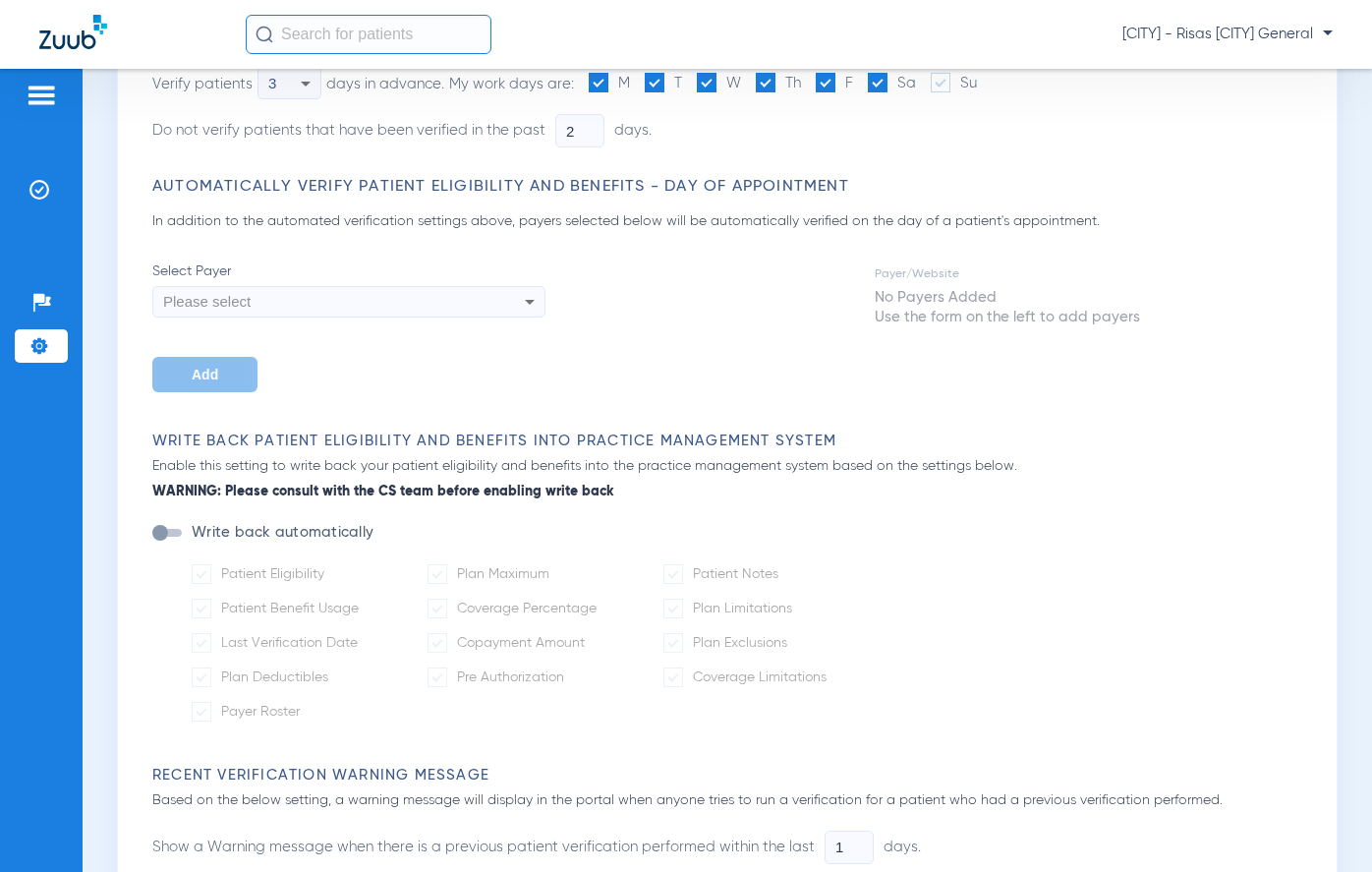 click at bounding box center [167, 533] 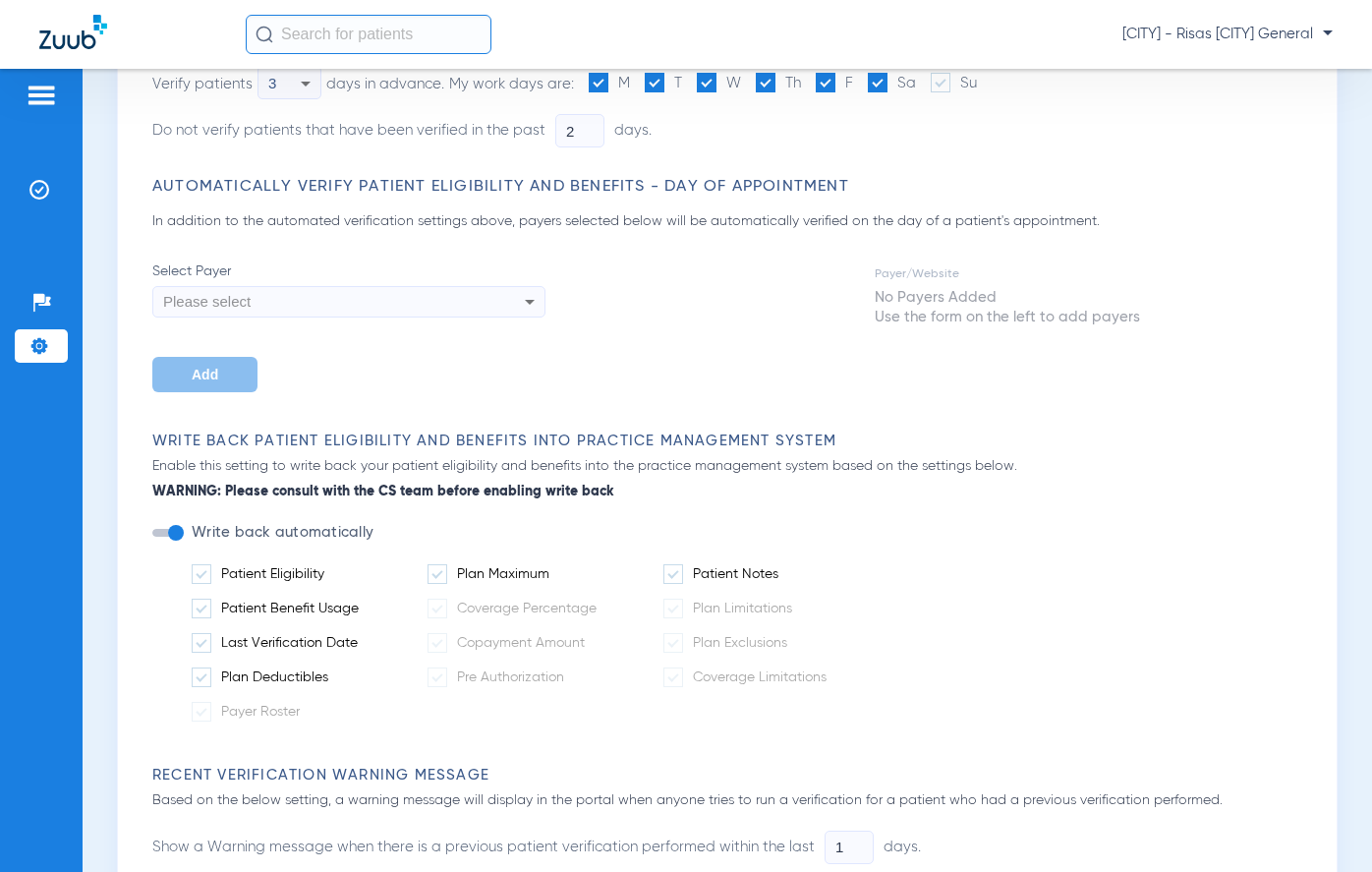 click at bounding box center (176, 533) 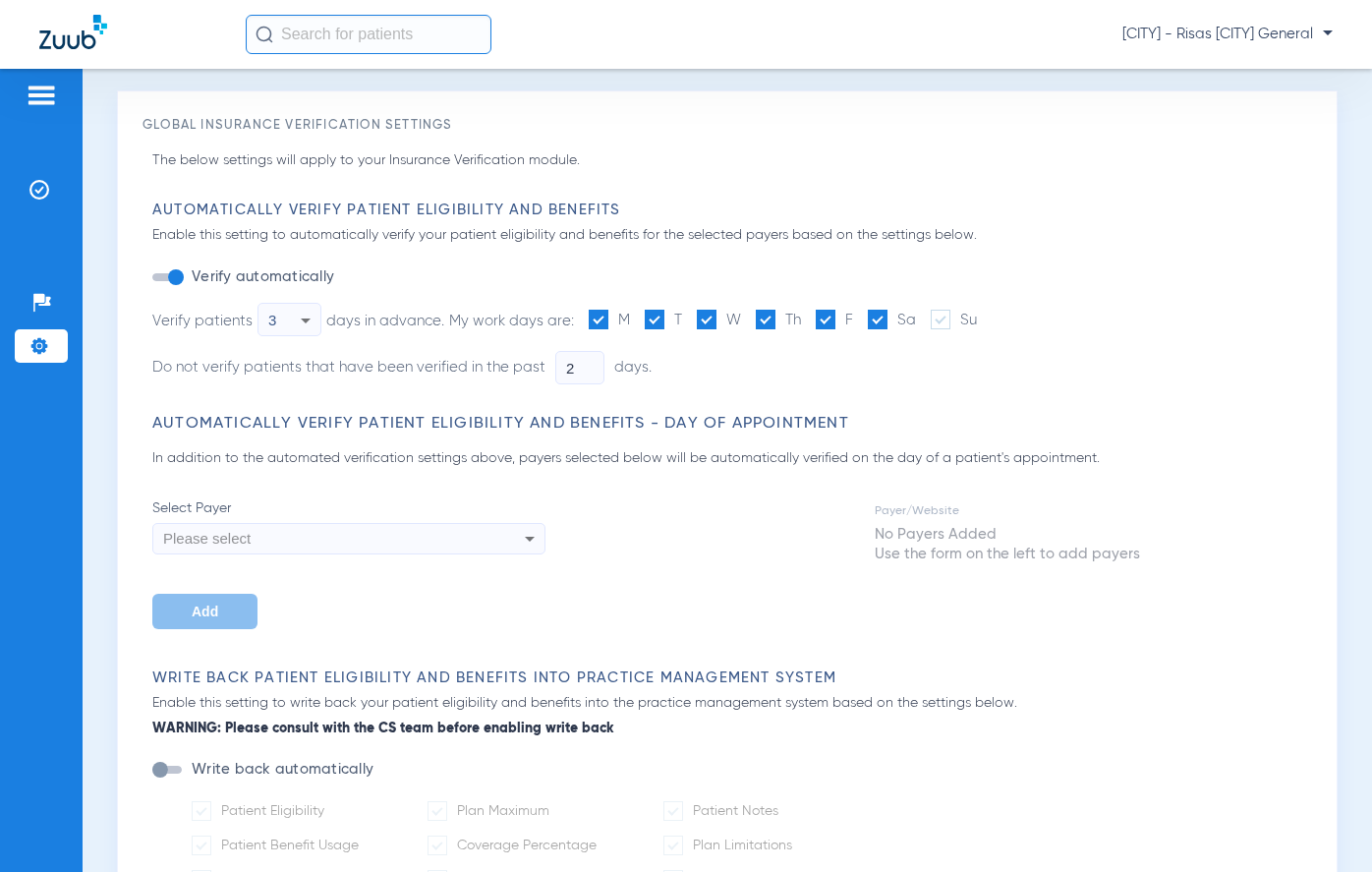 scroll, scrollTop: 0, scrollLeft: 0, axis: both 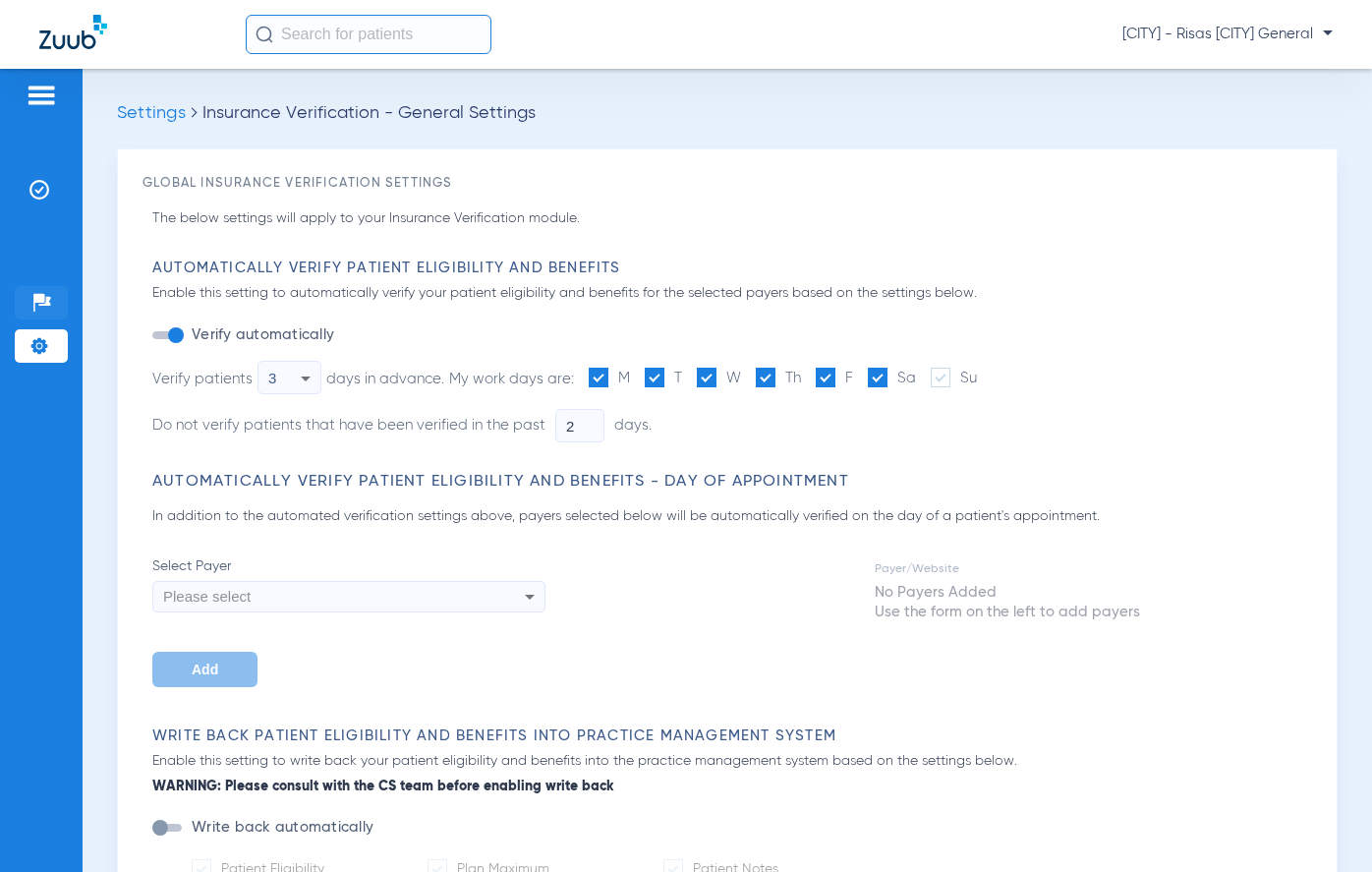 click 